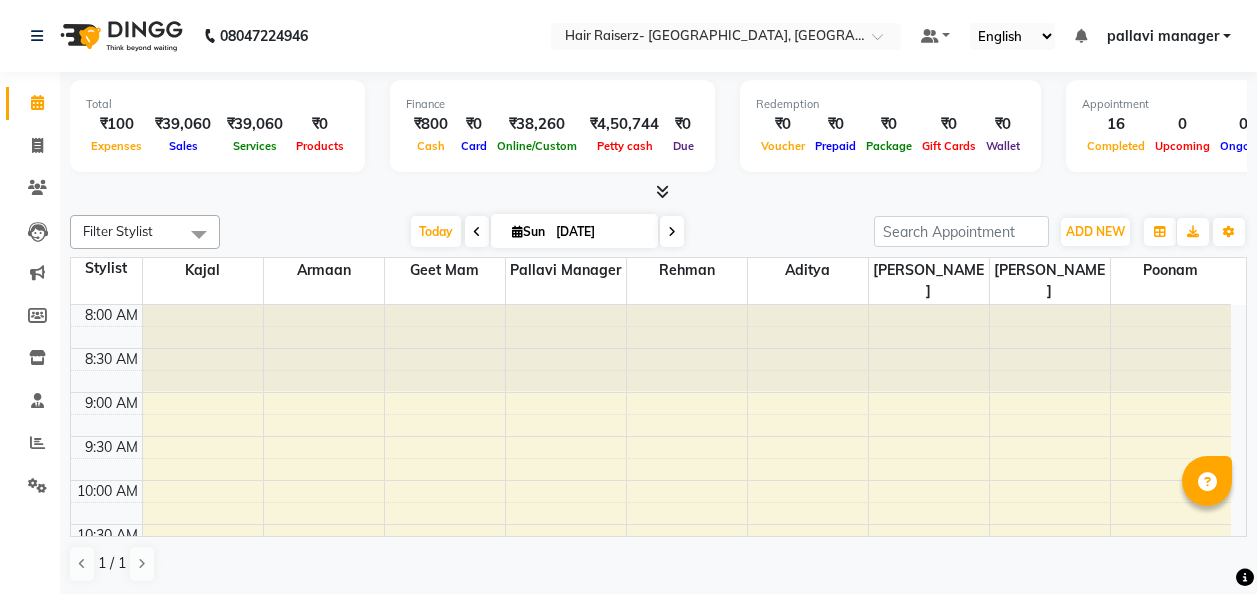 scroll, scrollTop: 0, scrollLeft: 0, axis: both 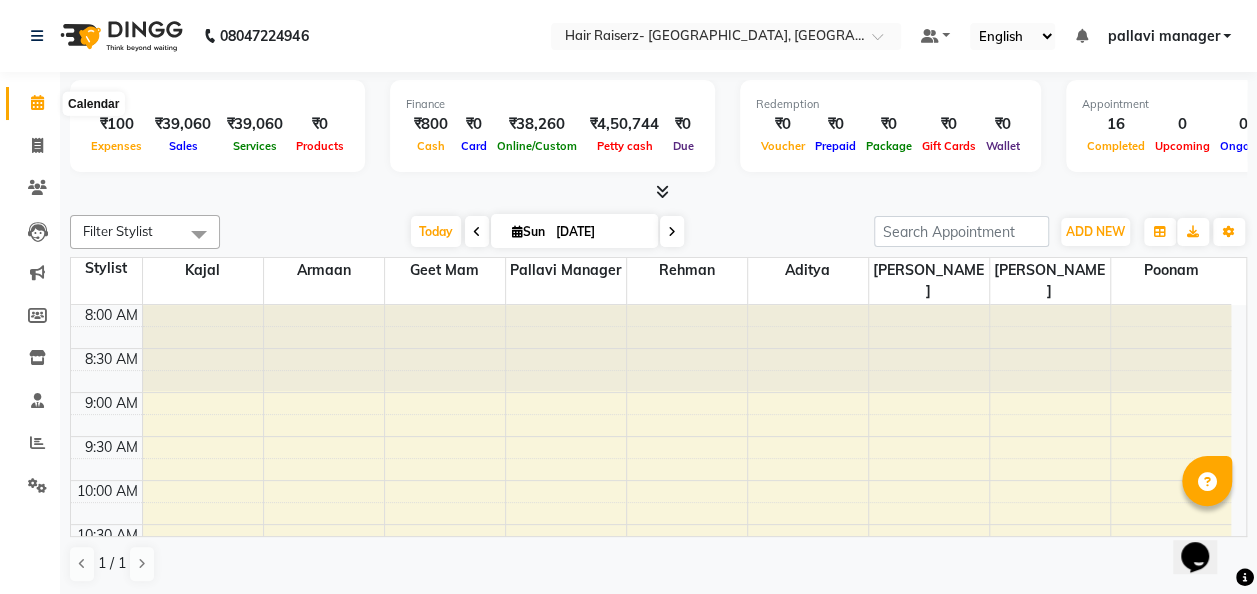 click 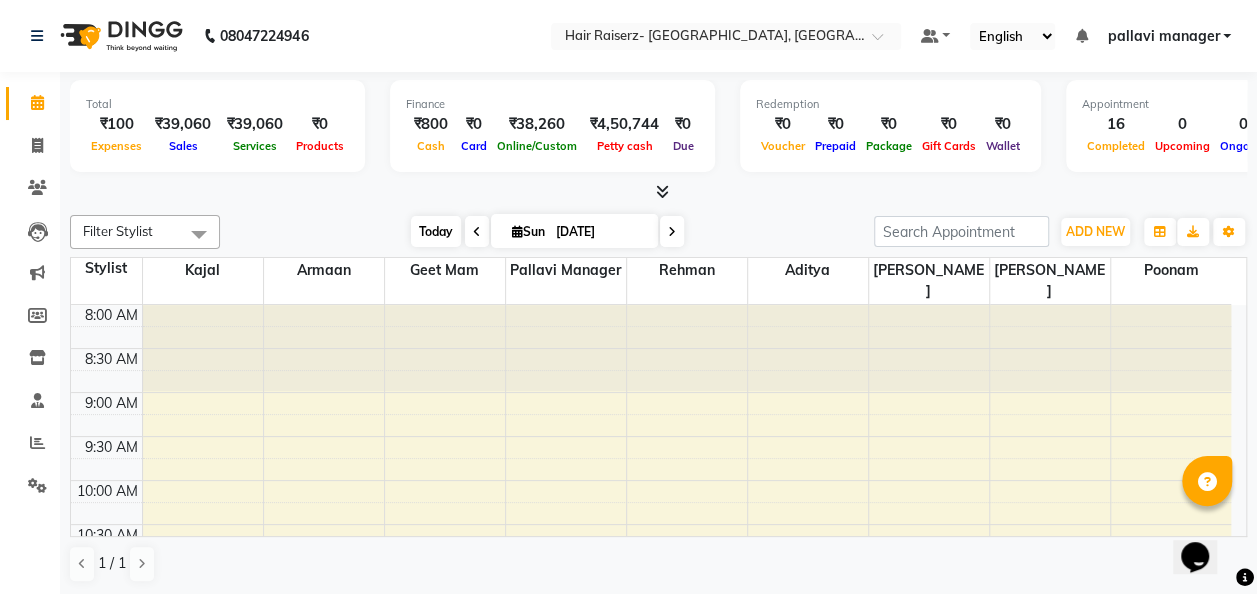 click on "Today" at bounding box center (436, 231) 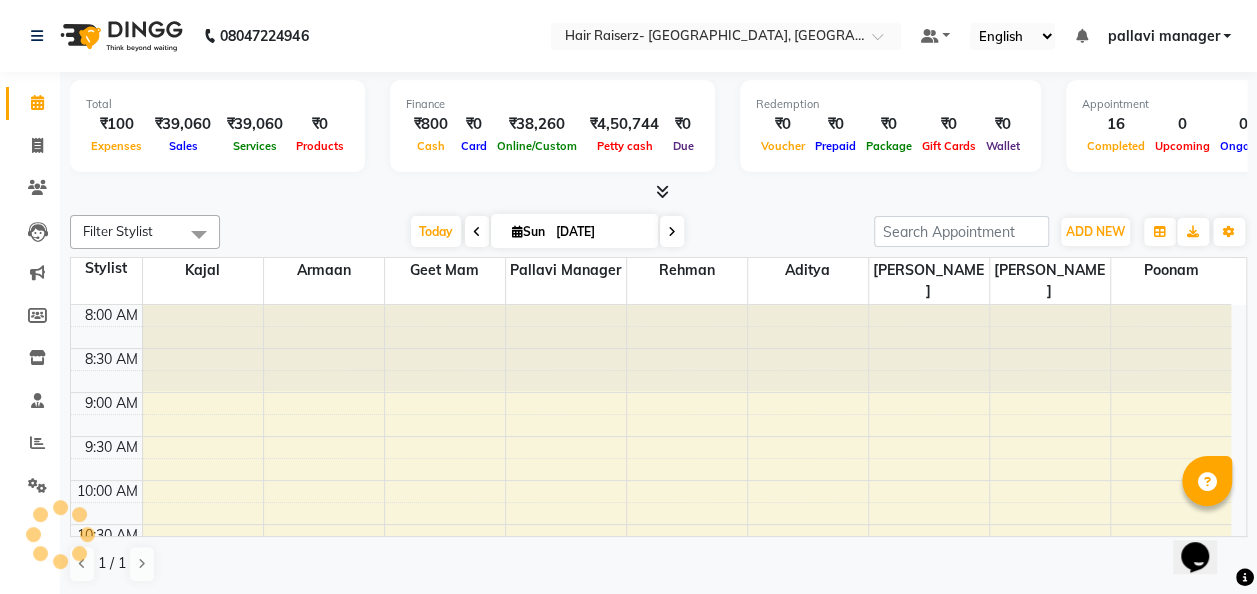 scroll, scrollTop: 868, scrollLeft: 0, axis: vertical 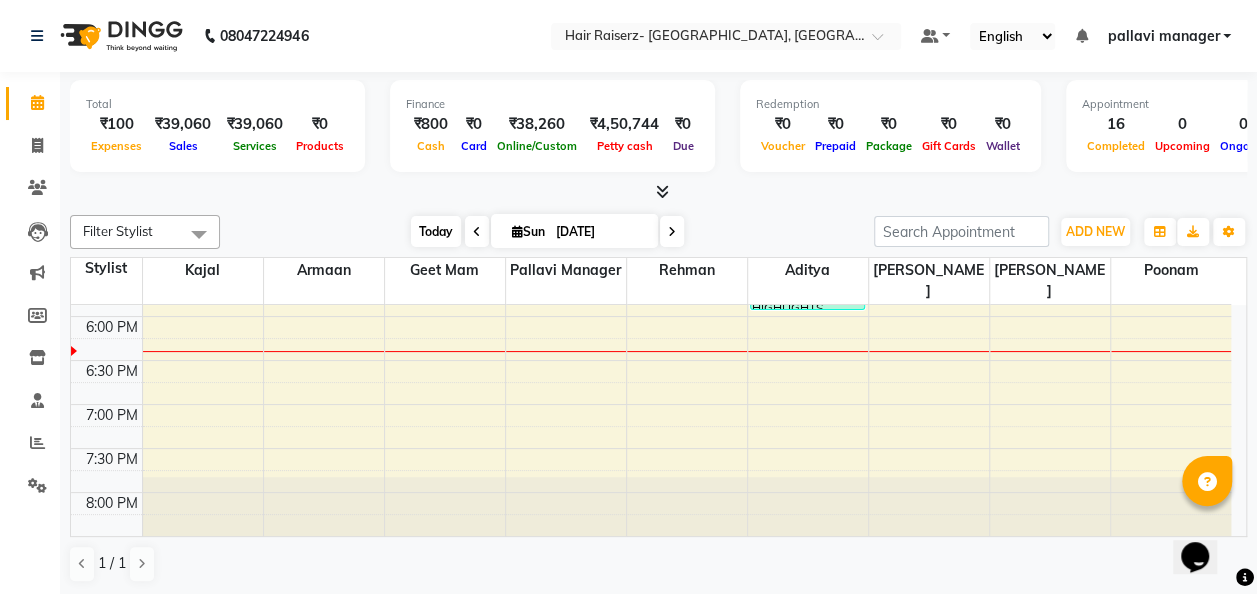 click on "Today" at bounding box center [436, 231] 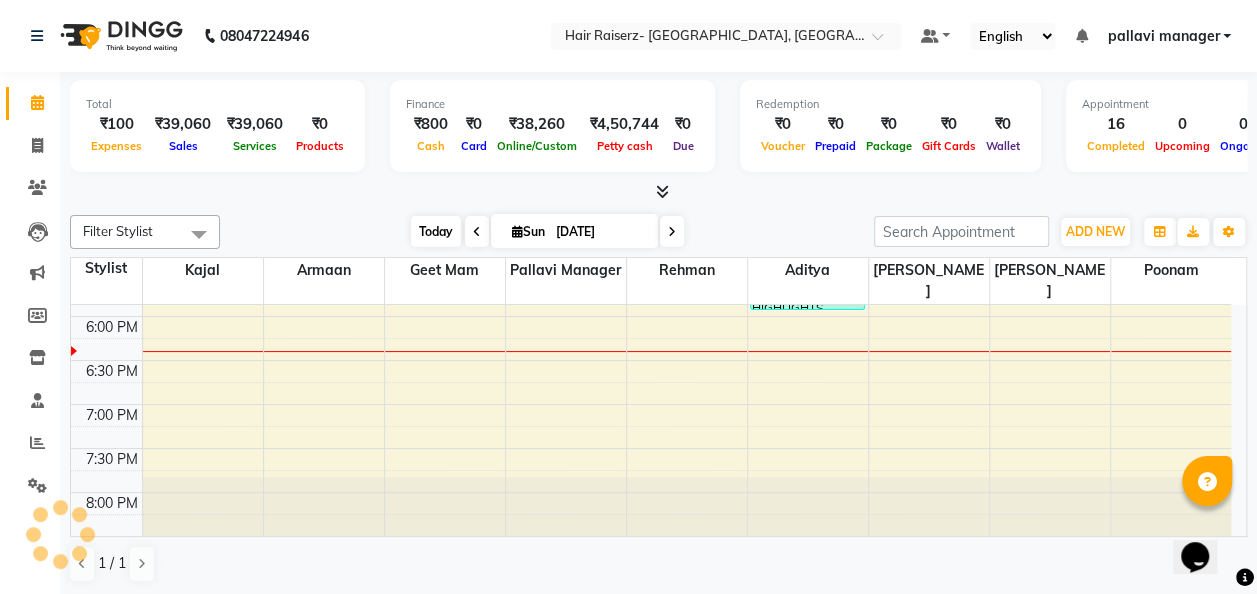 scroll, scrollTop: 868, scrollLeft: 0, axis: vertical 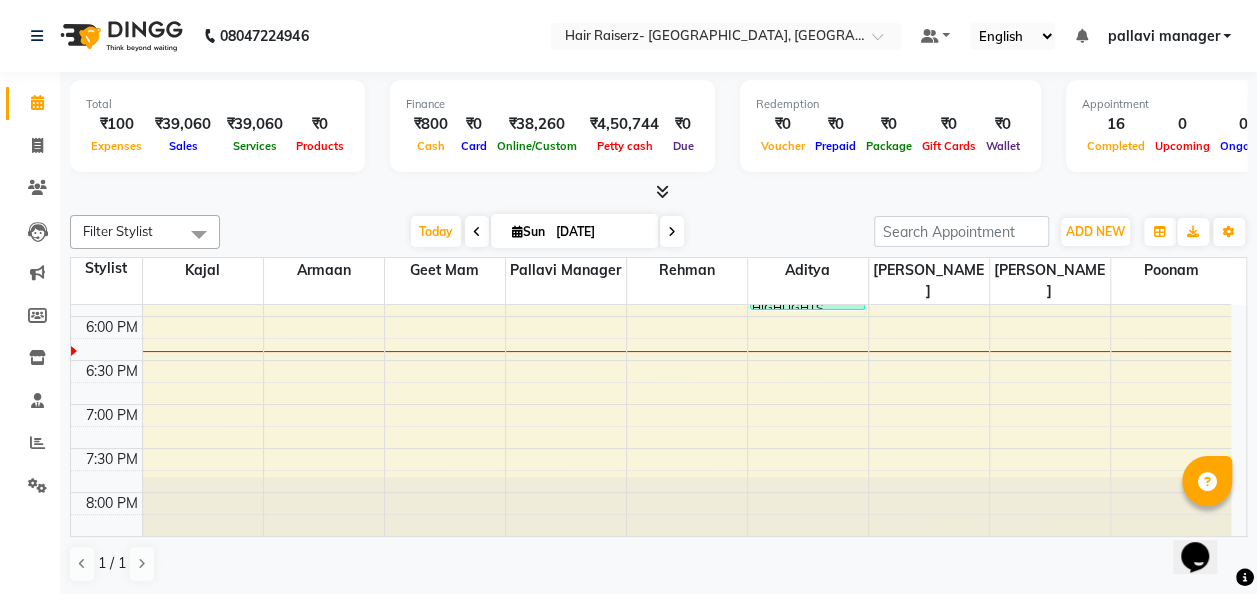click at bounding box center (672, 231) 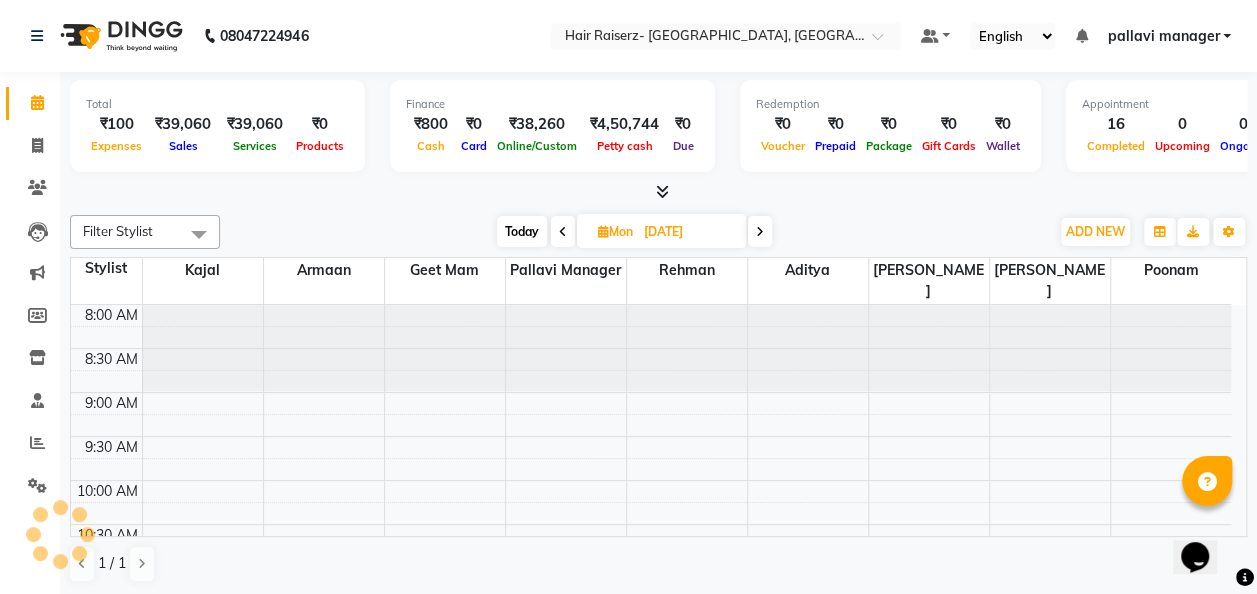 scroll, scrollTop: 868, scrollLeft: 0, axis: vertical 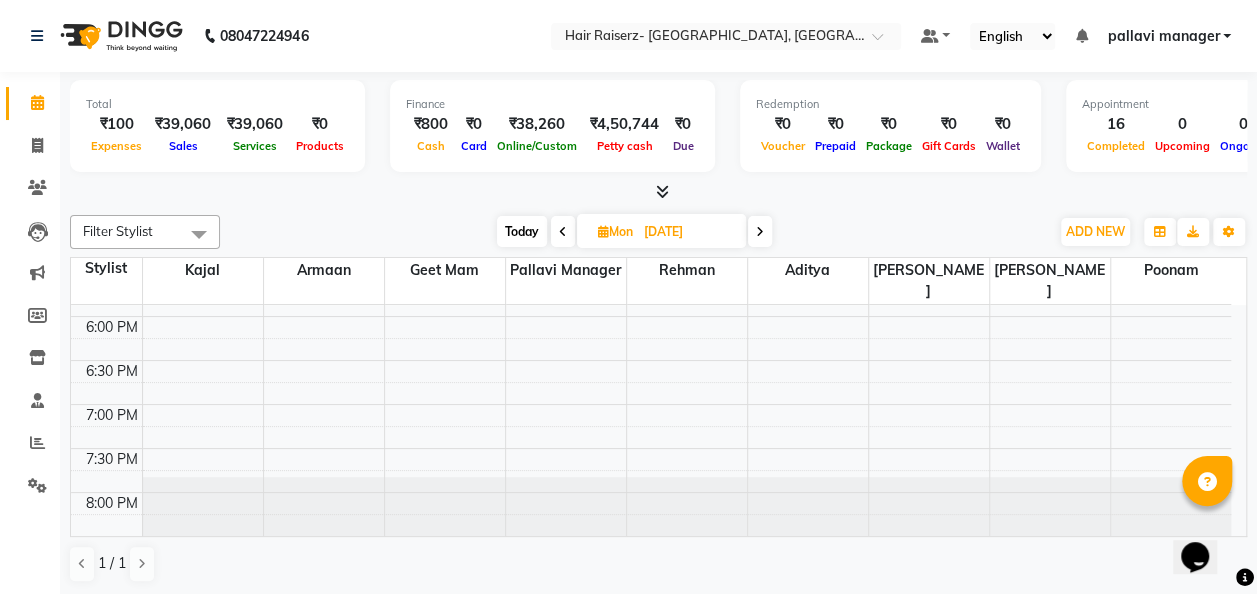 click at bounding box center (563, 231) 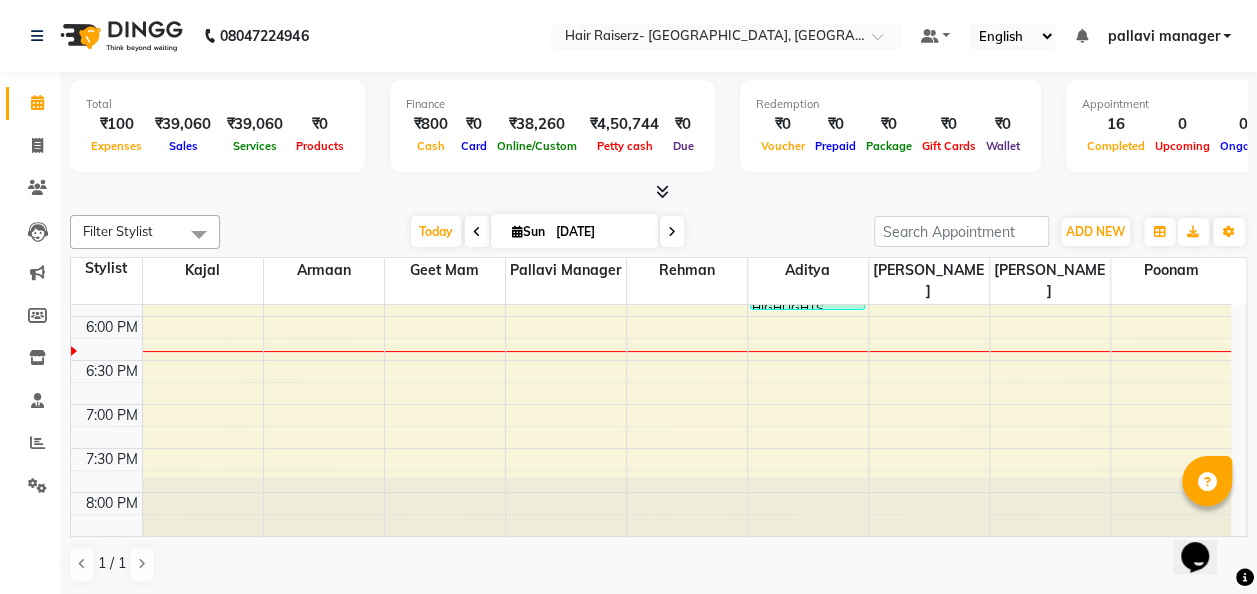 click at bounding box center (477, 232) 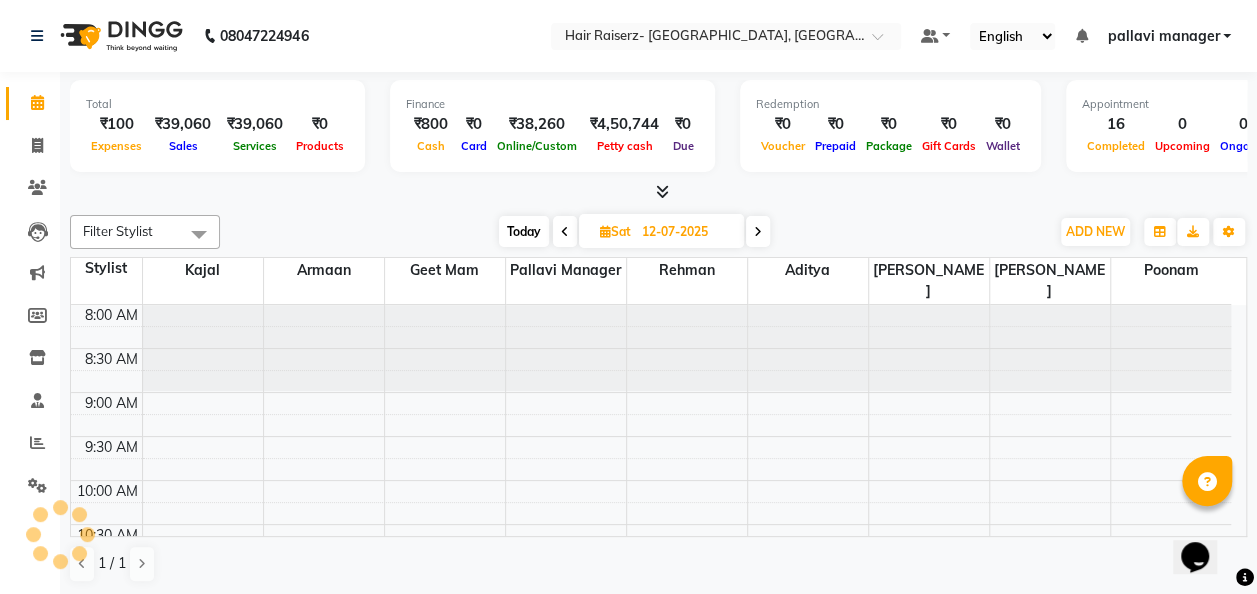 scroll, scrollTop: 868, scrollLeft: 0, axis: vertical 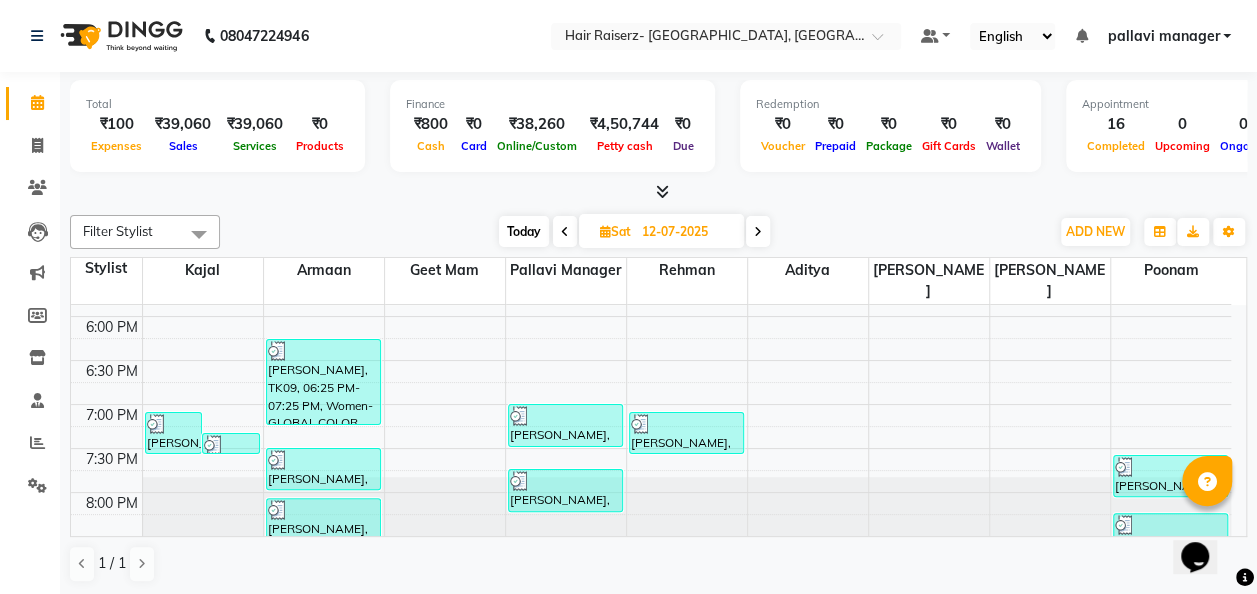 click at bounding box center (605, 231) 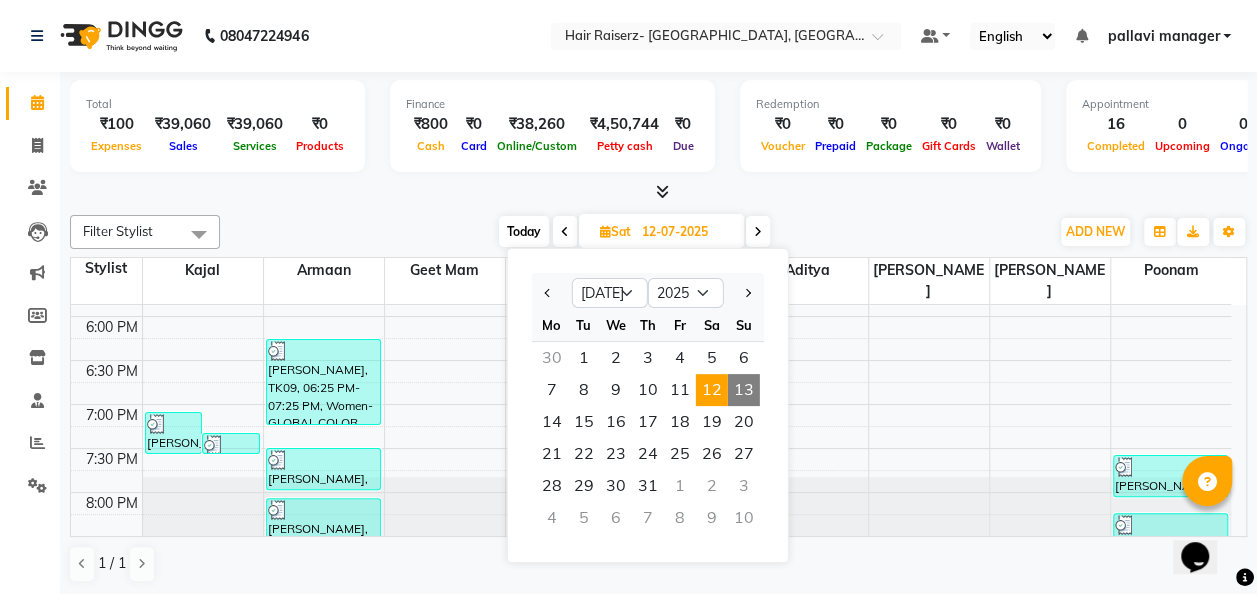 click on "Total  ₹100  Expenses ₹39,060  Sales ₹39,060  Services ₹0  Products Finance  ₹800  Cash ₹0  Card ₹38,260  Online/Custom ₹4,50,744 Petty cash ₹0 Due  Redemption  ₹0 Voucher ₹0 Prepaid ₹0 Package ₹0  Gift Cards ₹0  Wallet  Appointment  16 Completed 0 Upcoming 0 Ongoing 0 No show  Other sales  ₹0  Packages ₹0  Memberships ₹0  Vouchers ₹0  Prepaids ₹0  Gift Cards" at bounding box center (658, 129) 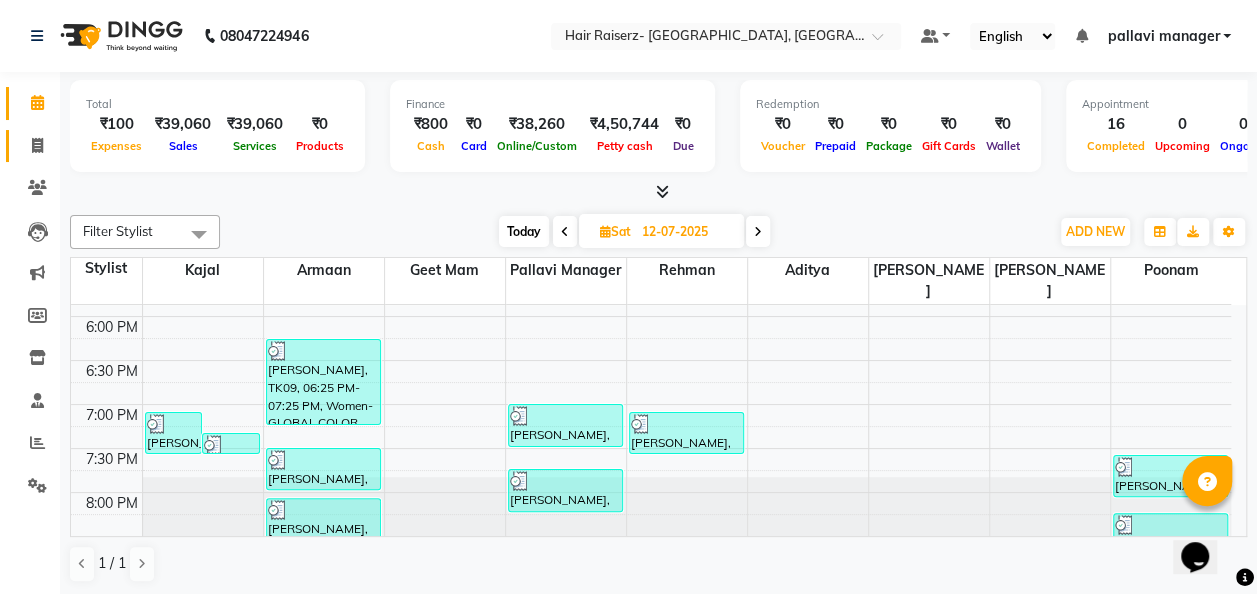 click on "Invoice" 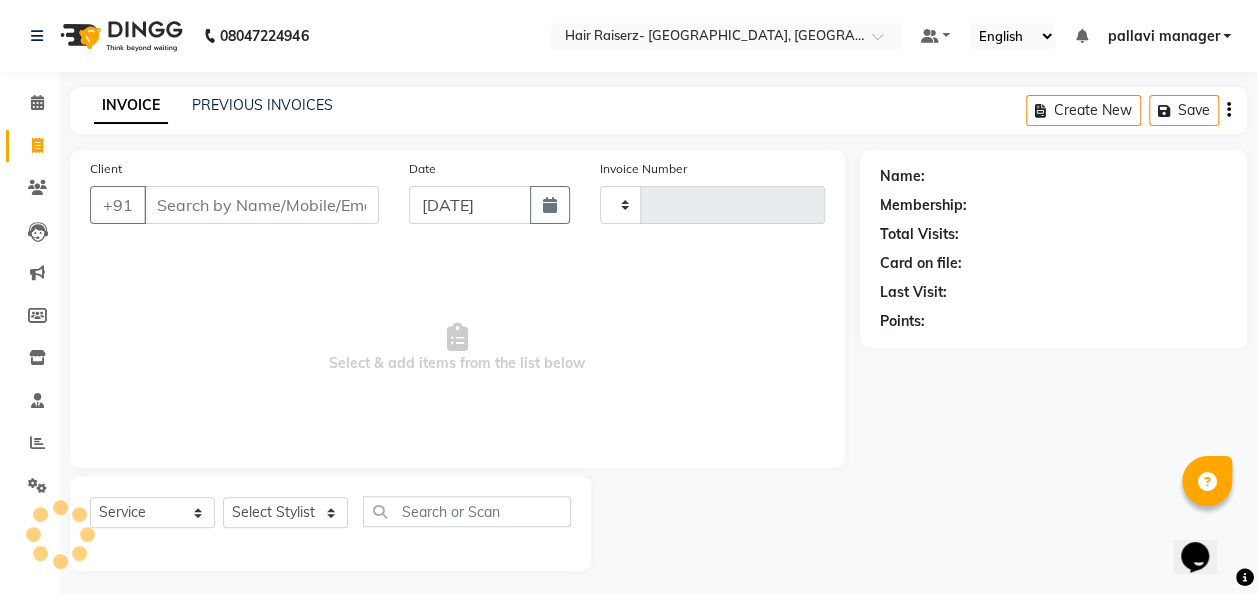 type on "1414" 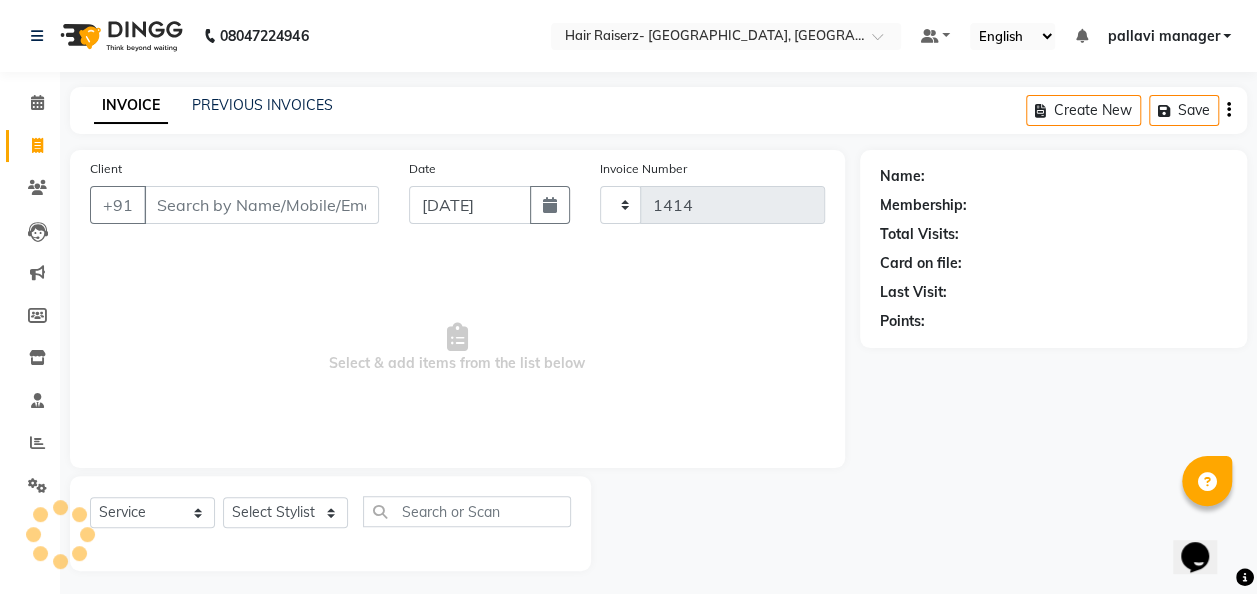 select on "6691" 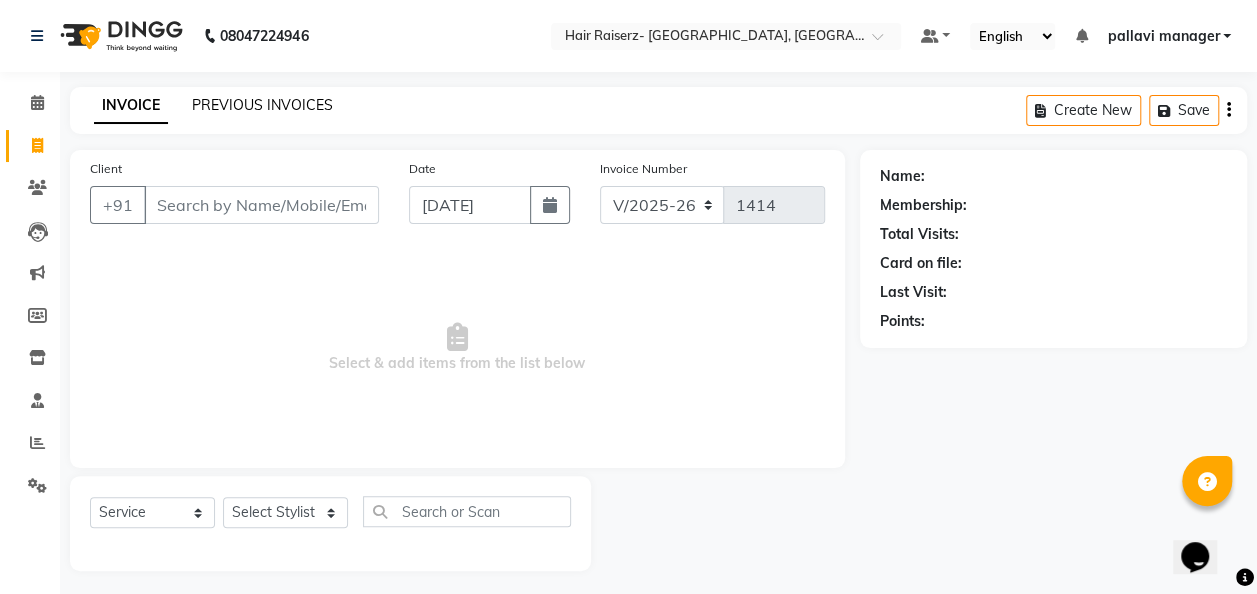 click on "PREVIOUS INVOICES" 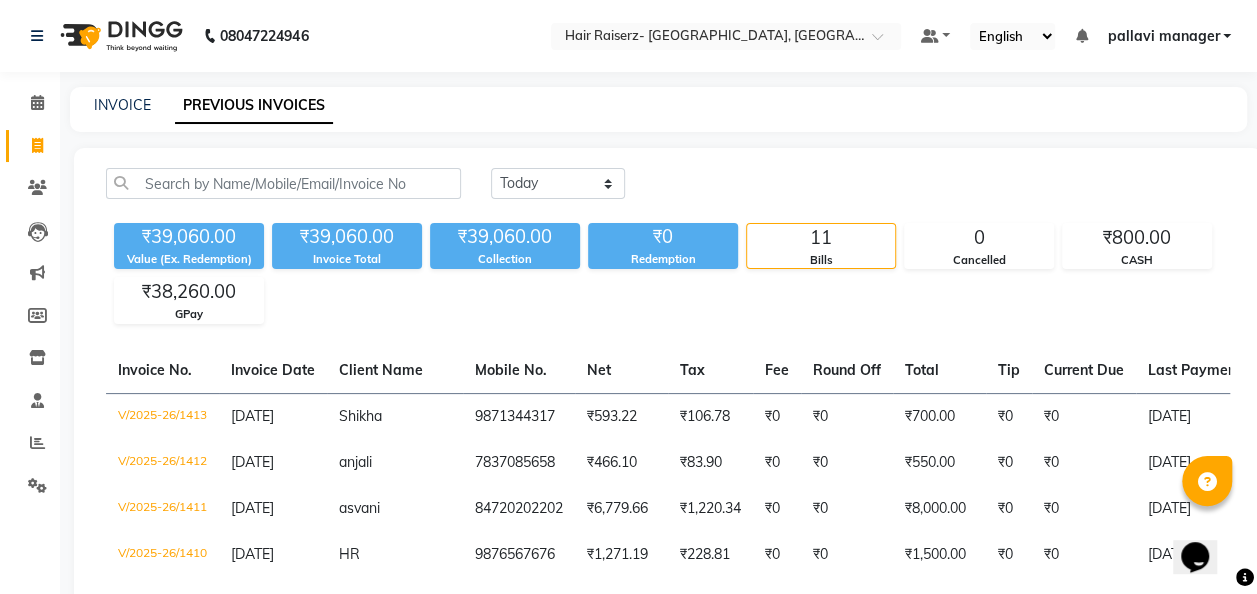 click on "Today Yesterday Custom Range ₹39,060.00 Value (Ex. Redemption) ₹39,060.00 Invoice Total  ₹39,060.00 Collection ₹0 Redemption 11 Bills 0 Cancelled ₹800.00 CASH ₹38,260.00 GPay  Invoice No.   Invoice Date   Client Name   Mobile No.   Net   Tax   Fee   Round Off   Total   Tip   Current Due   Last Payment Date   Payment Amount   Payment Methods   Cancel Reason   Status   V/2025-26/1413  13-07-2025 Shikha   9871344317 ₹593.22 ₹106.78  ₹0  ₹0 ₹700.00 ₹0 ₹0 13-07-2025 ₹700.00  GPay - PAID  V/2025-26/1412  13-07-2025 anjali   7837085658 ₹466.10 ₹83.90  ₹0  ₹0 ₹550.00 ₹0 ₹0 13-07-2025 ₹550.00  GPay - PAID  V/2025-26/1411  13-07-2025 asvani   84720202202 ₹6,779.66 ₹1,220.34  ₹0  ₹0 ₹8,000.00 ₹0 ₹0 13-07-2025 ₹8,000.00  GPay - PAID  V/2025-26/1410  13-07-2025 HR   9876567676 ₹1,271.19 ₹228.81  ₹0  ₹0 ₹1,500.00 ₹0 ₹0 13-07-2025 ₹1,500.00  GPay - PAID  V/2025-26/1409  13-07-2025 ananya   9103557572 ₹720.34 ₹129.66  ₹0  ₹0 ₹850.00 ₹0 -" 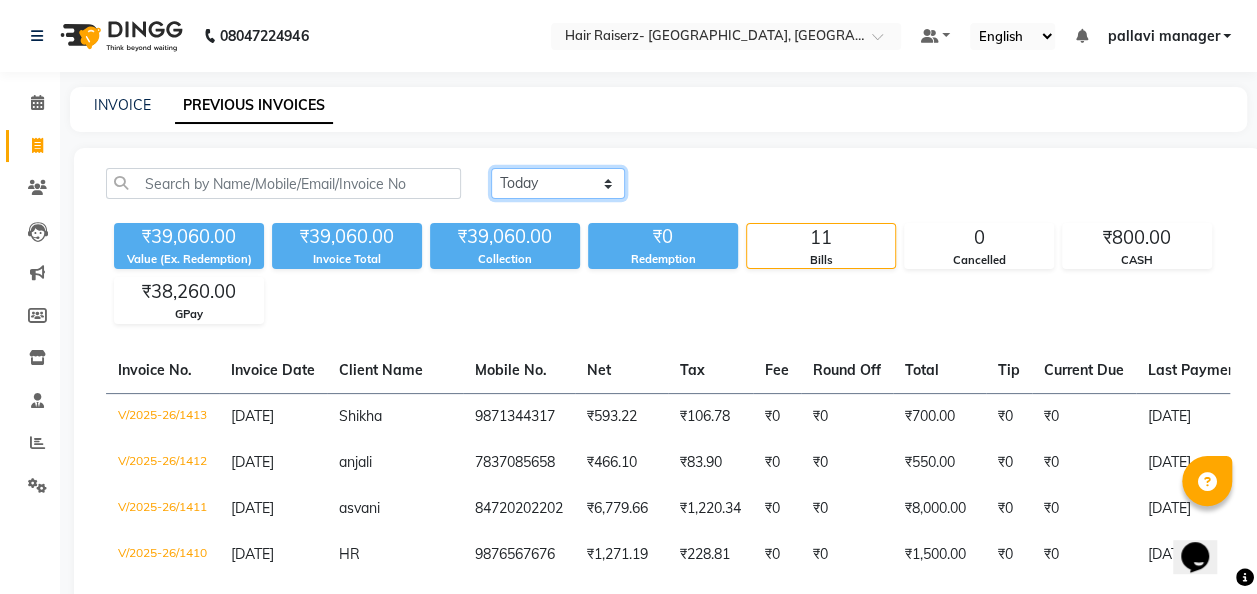 click on "Today Yesterday Custom Range" 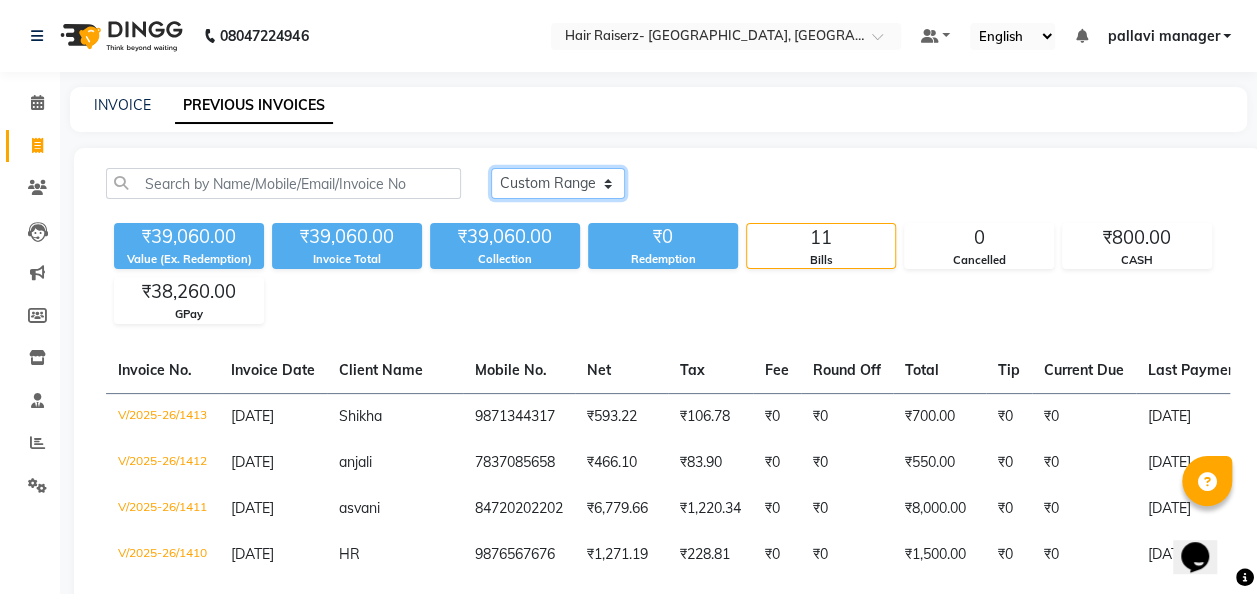 click on "Today Yesterday Custom Range" 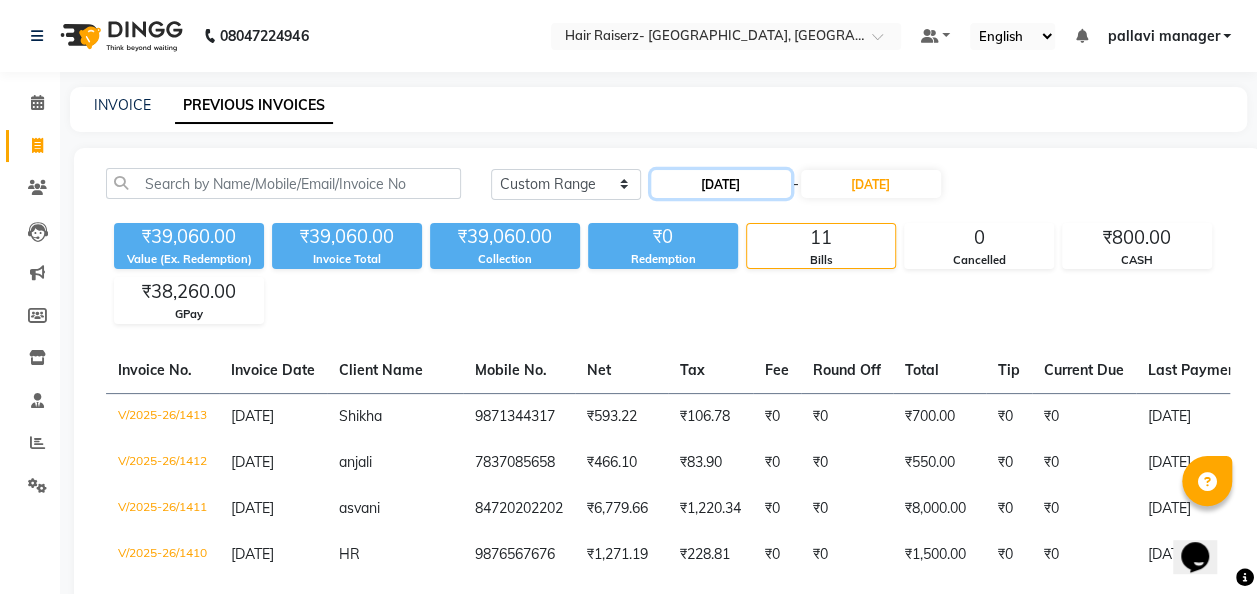 click on "[DATE]" 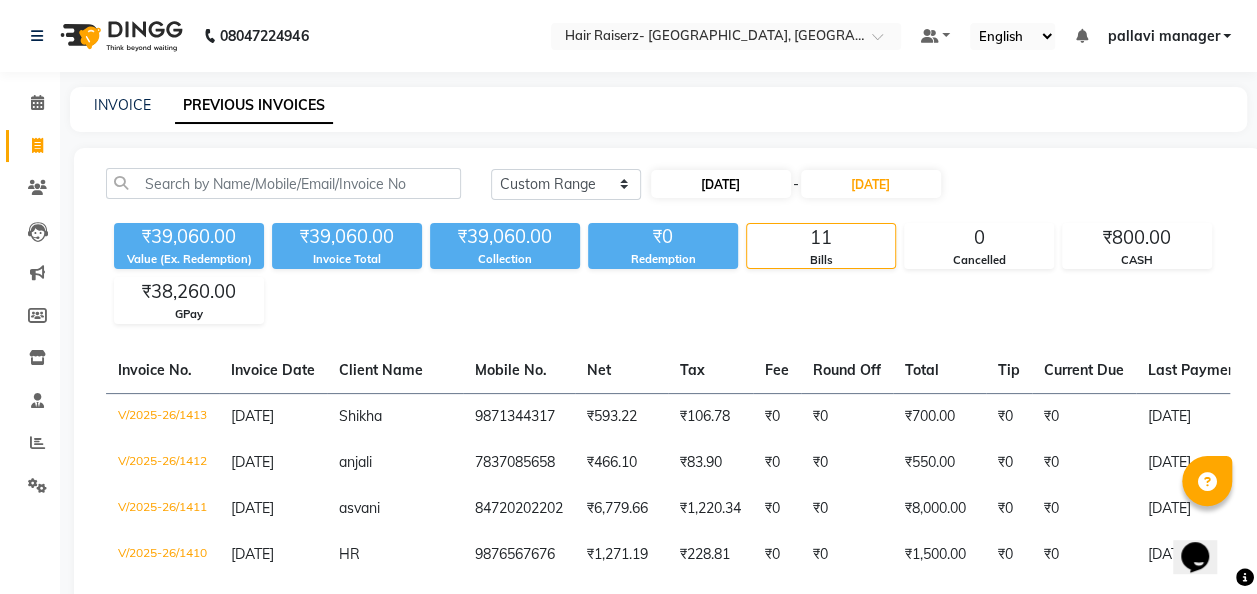 select on "7" 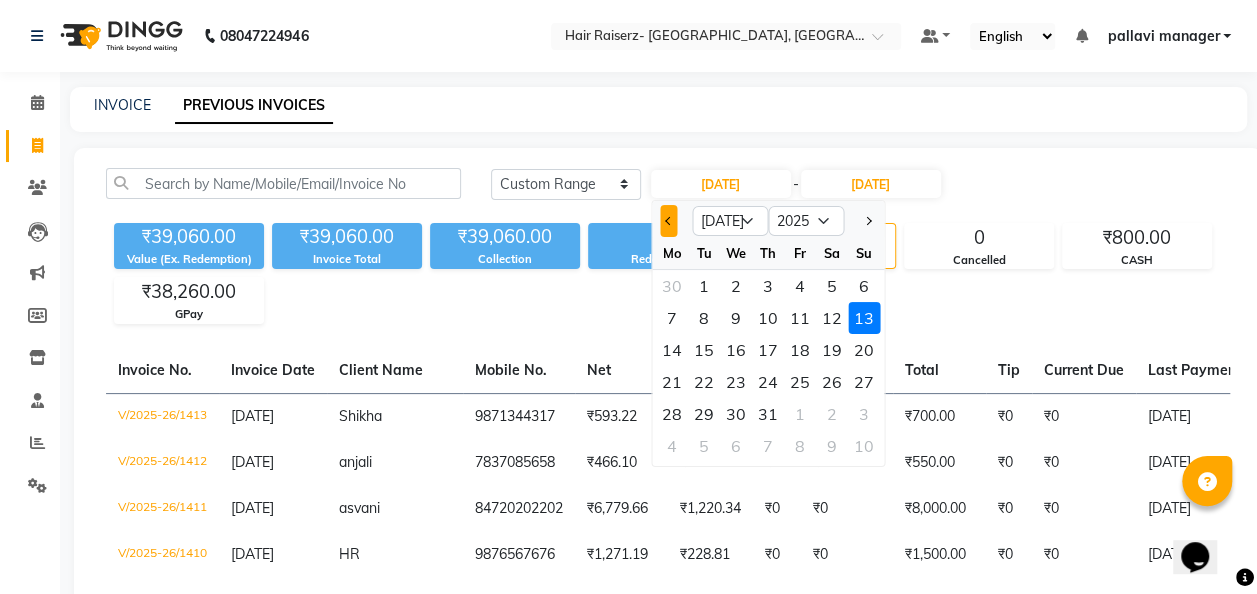 click 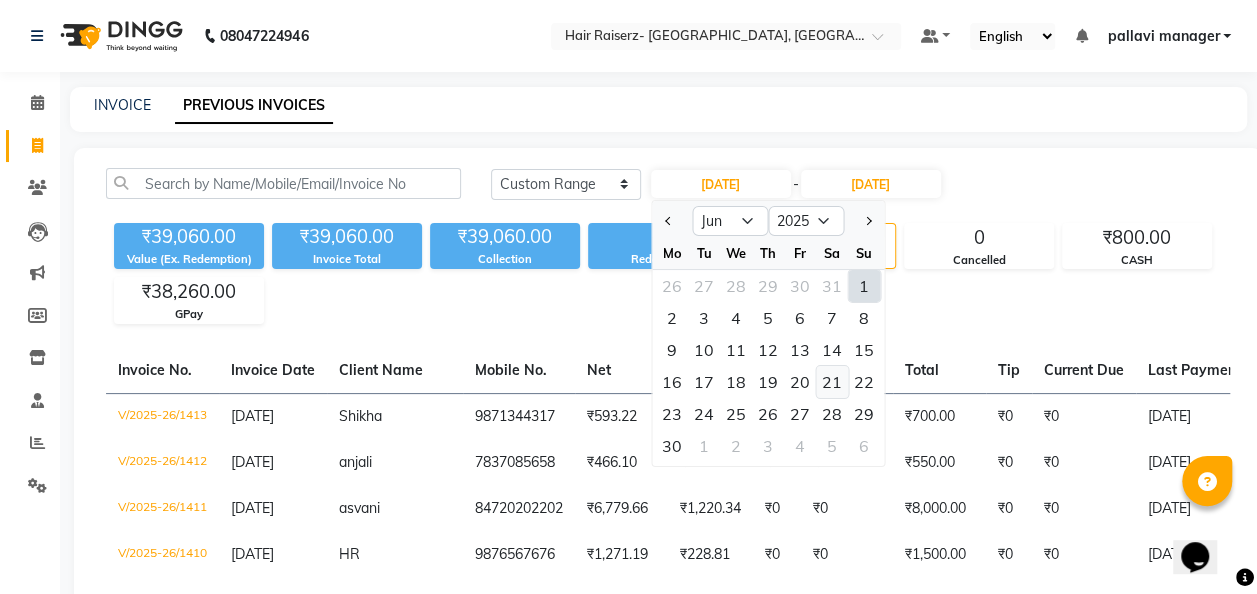 click on "21" 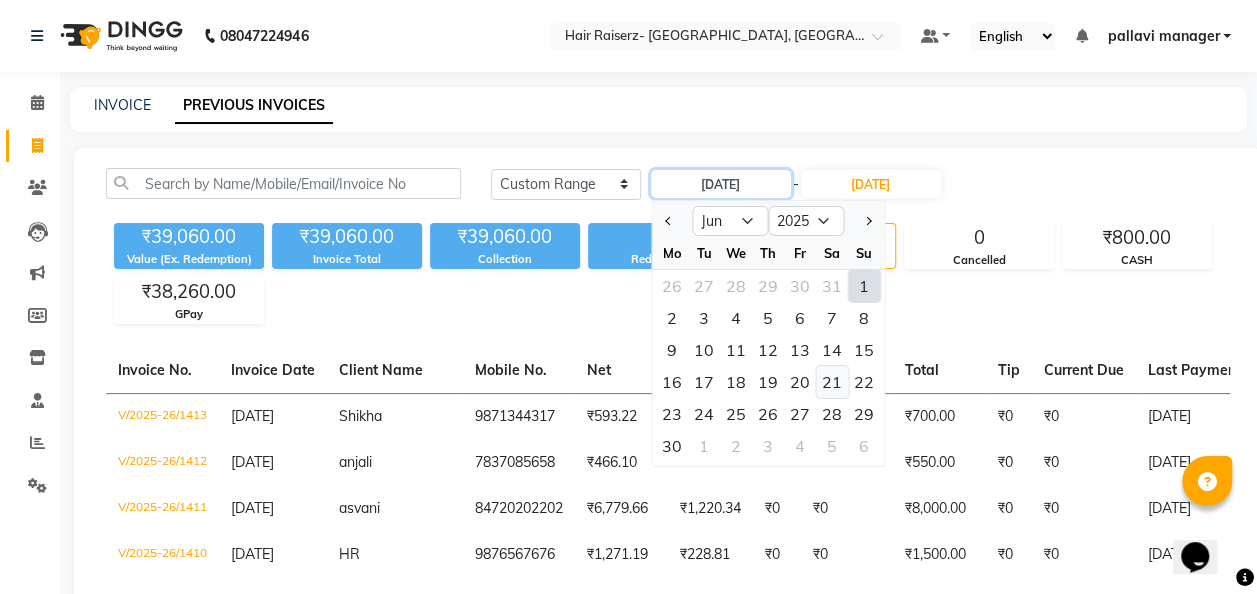 type on "21-06-2025" 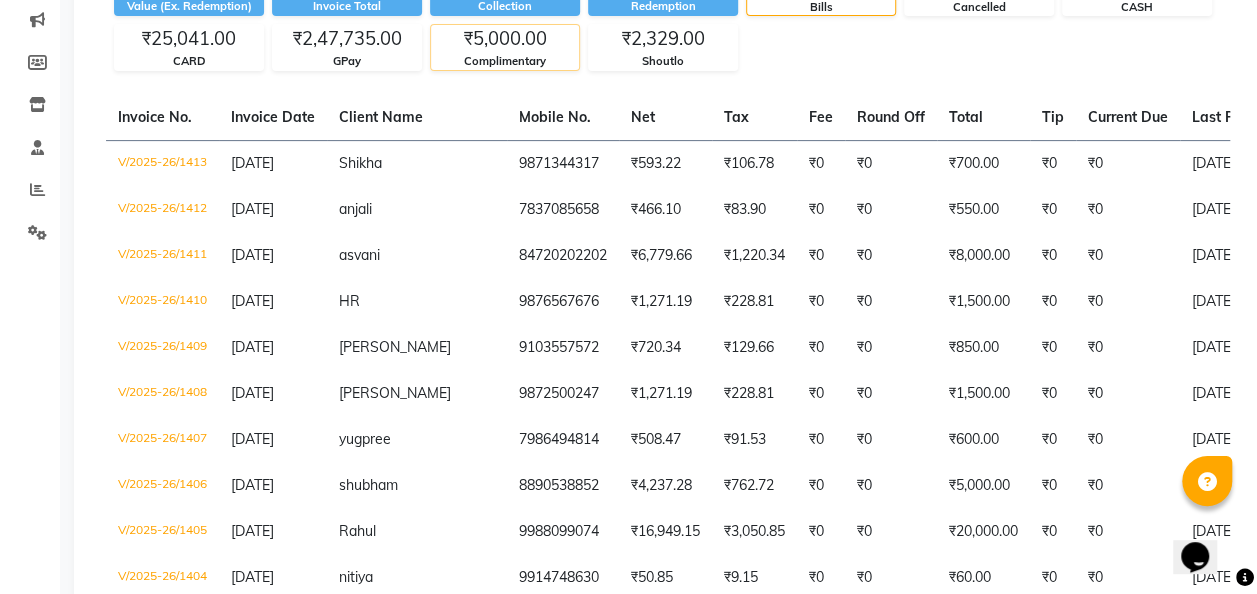 scroll, scrollTop: 254, scrollLeft: 0, axis: vertical 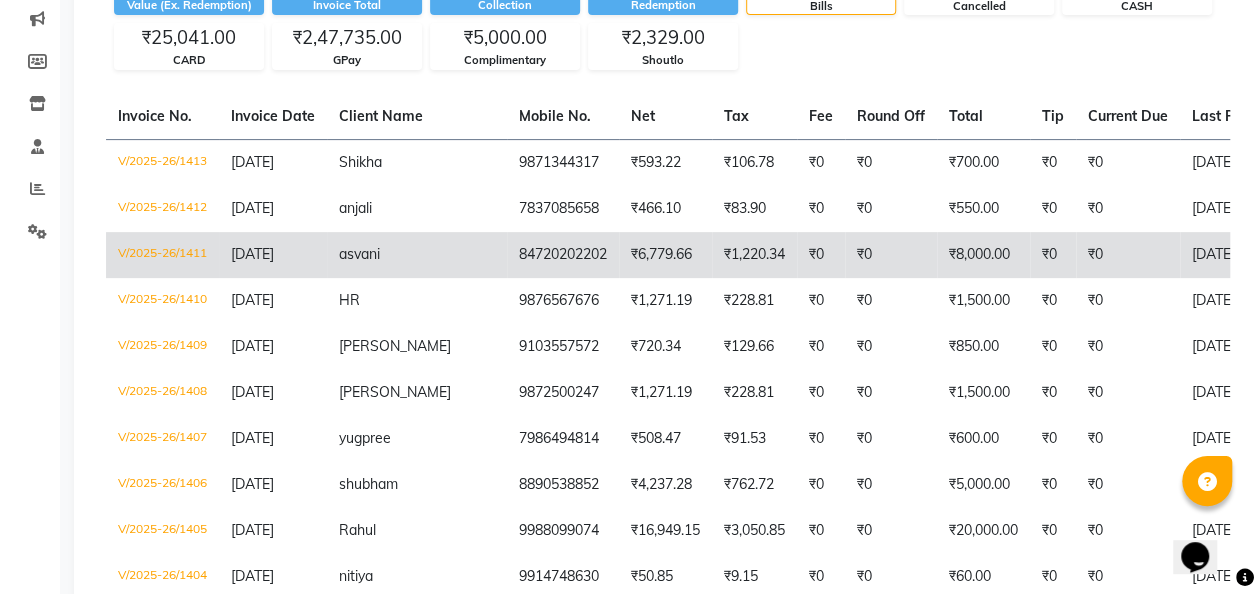 click on "asvani" 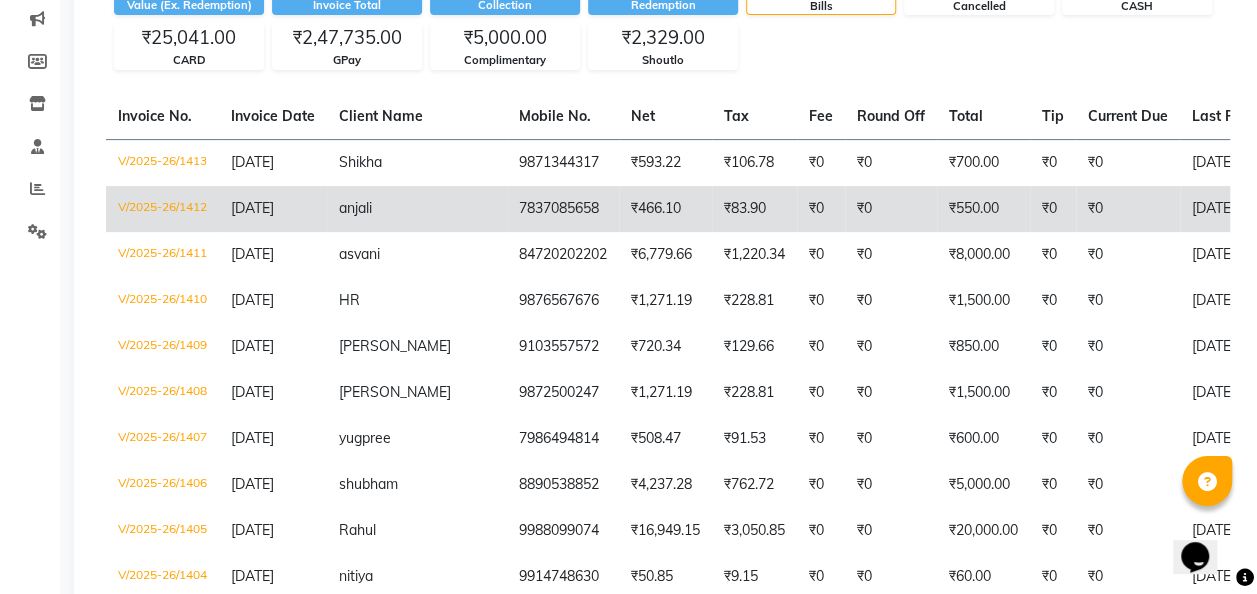 click on "7837085658" 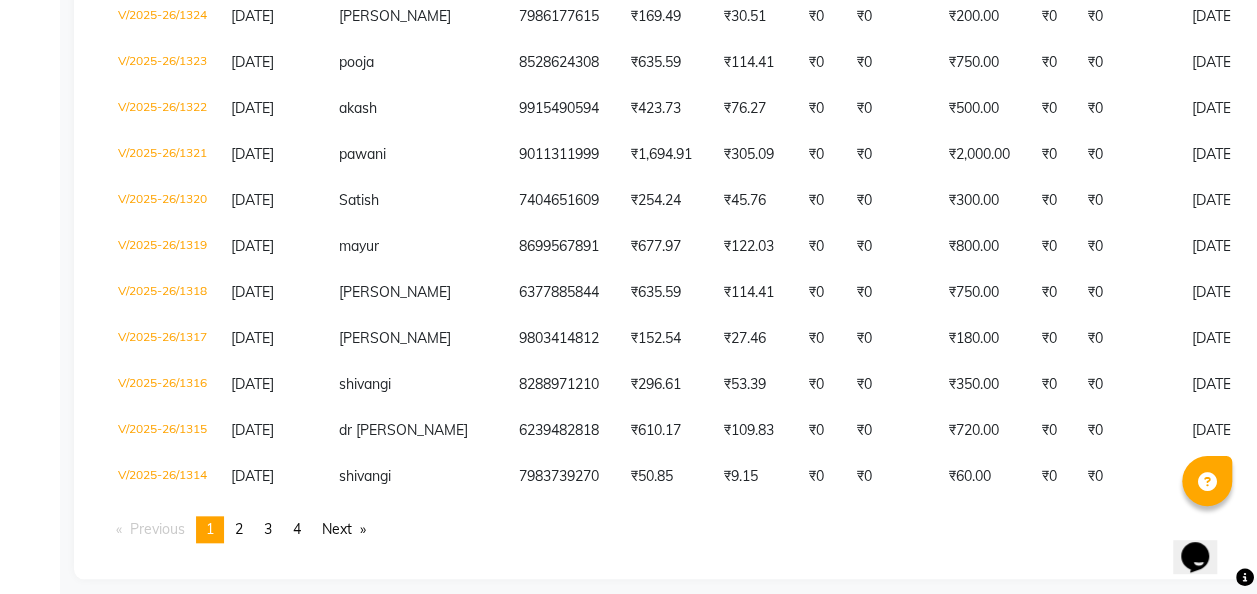 scroll, scrollTop: 4509, scrollLeft: 0, axis: vertical 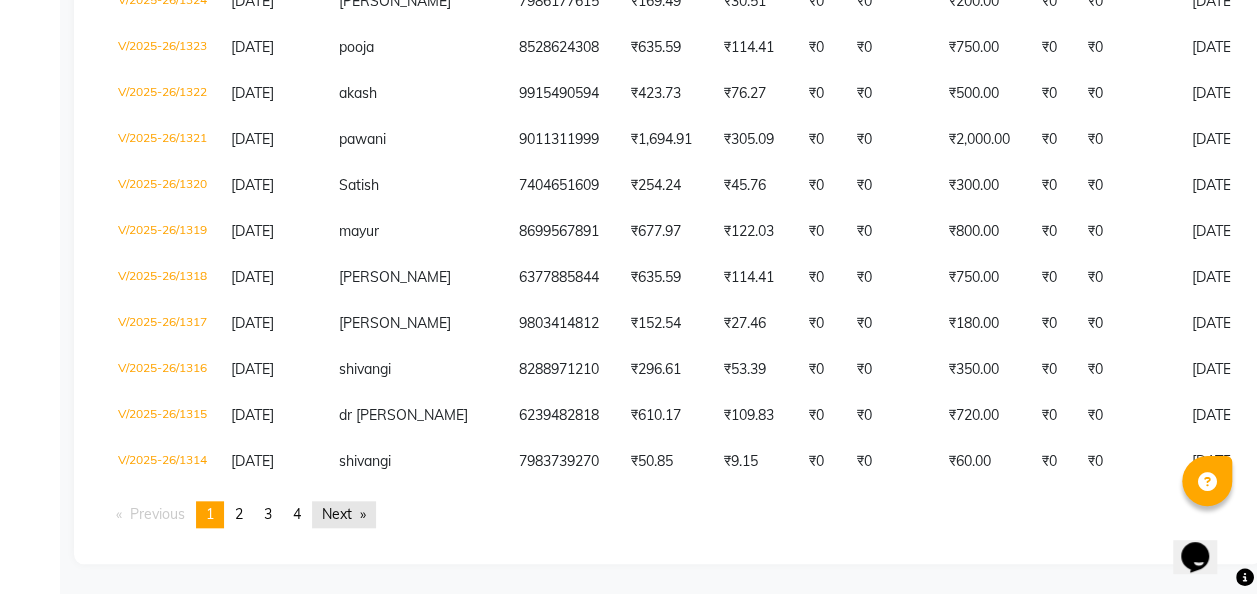click on "Next  page" at bounding box center (344, 514) 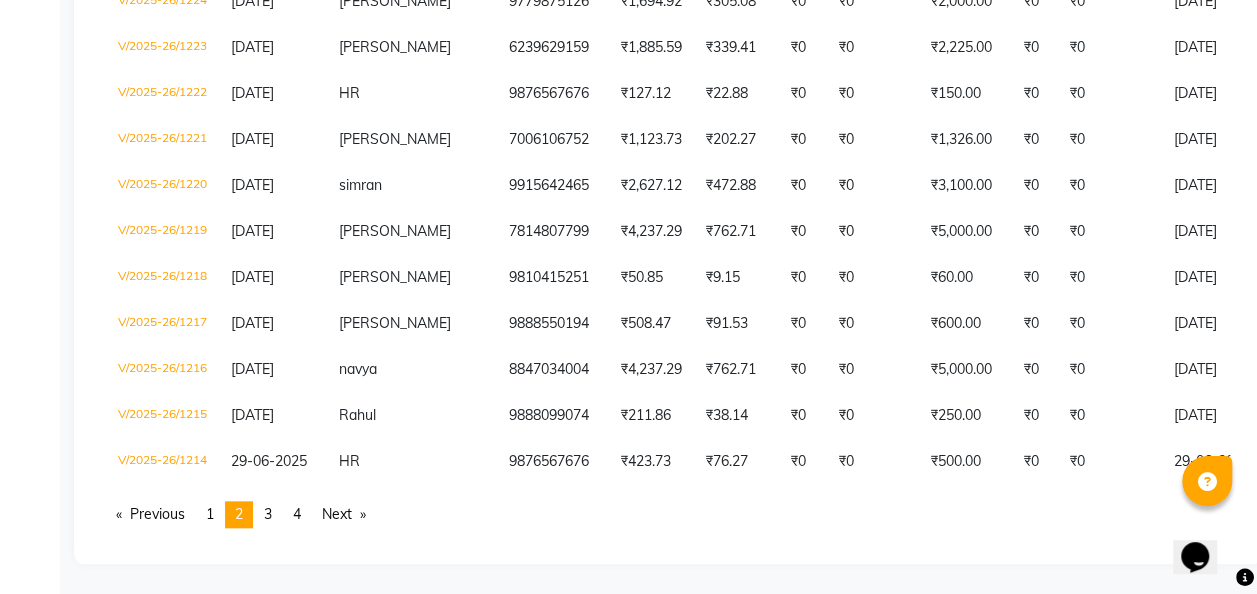 scroll, scrollTop: 4570, scrollLeft: 0, axis: vertical 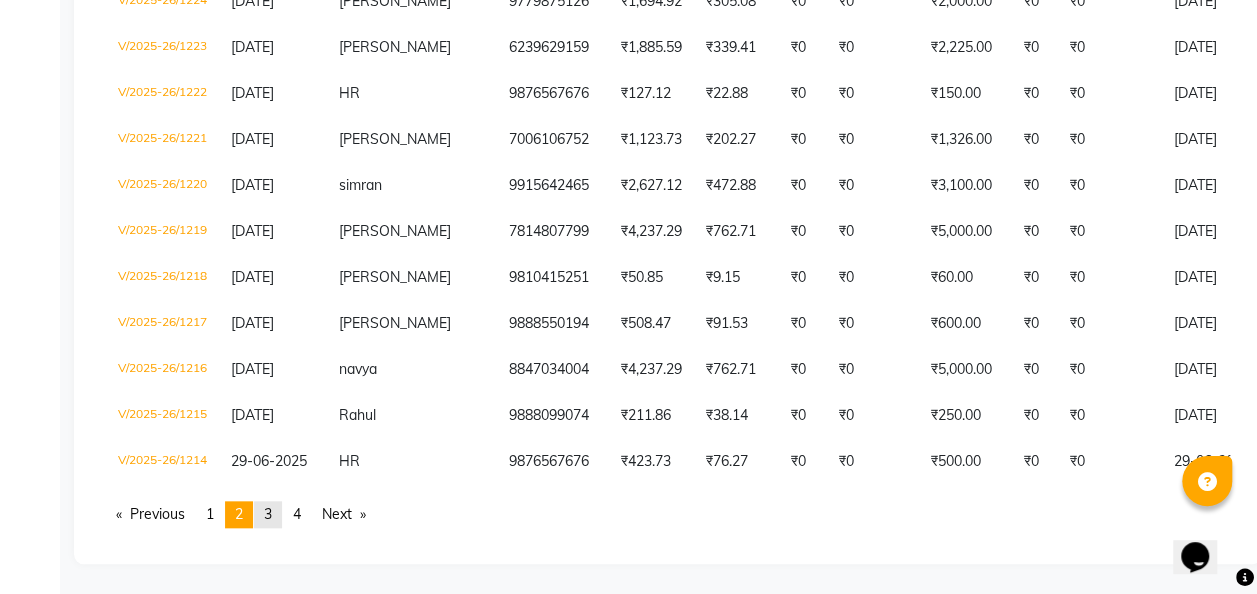 click on "page  3" at bounding box center (268, 514) 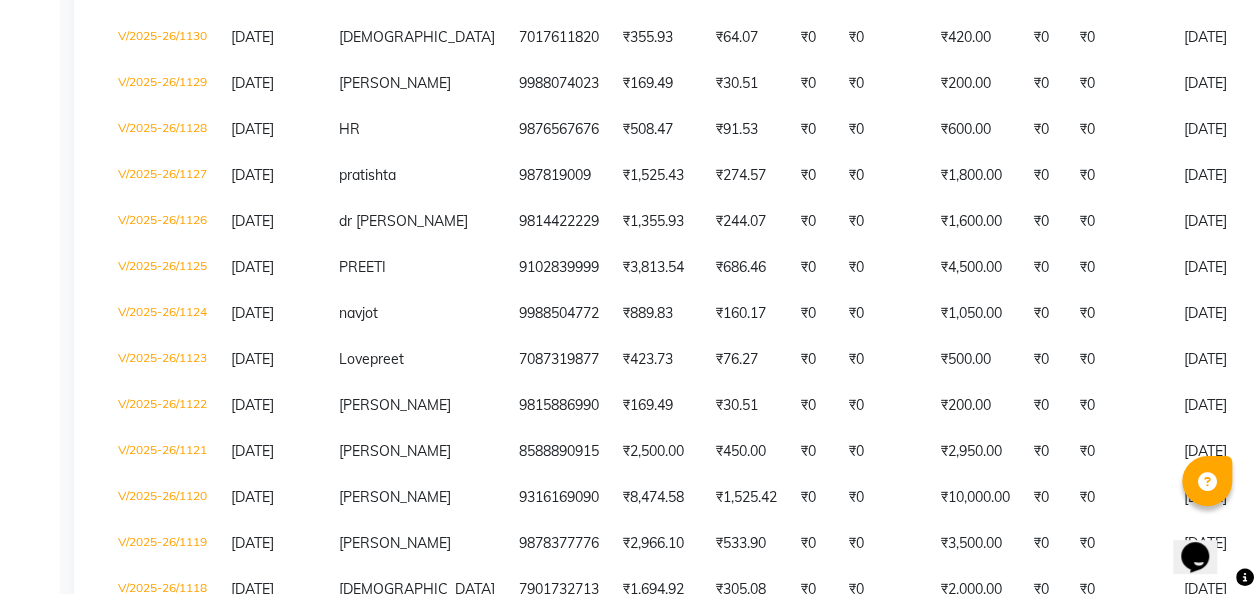 scroll, scrollTop: 4509, scrollLeft: 0, axis: vertical 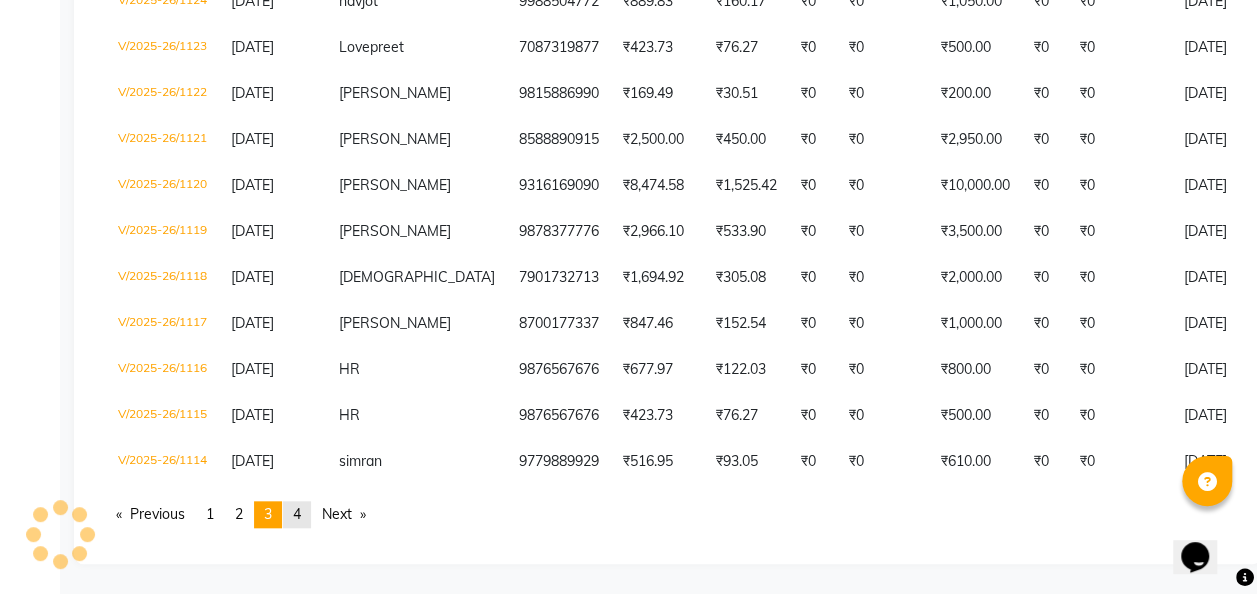 click on "page  4" at bounding box center (297, 514) 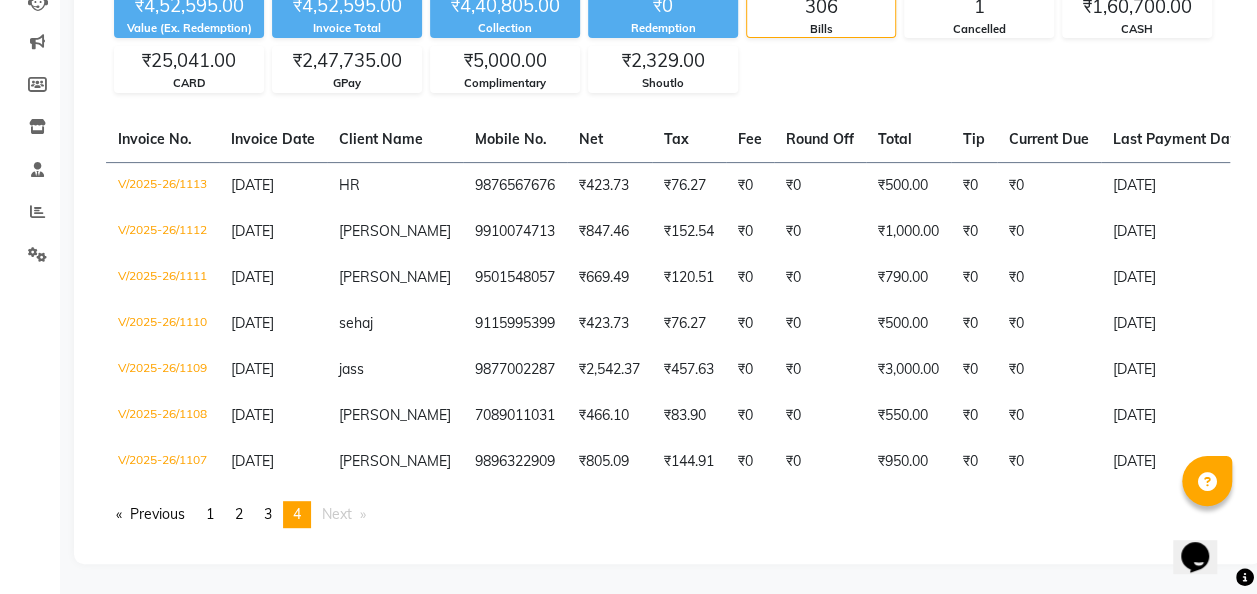 scroll, scrollTop: 242, scrollLeft: 0, axis: vertical 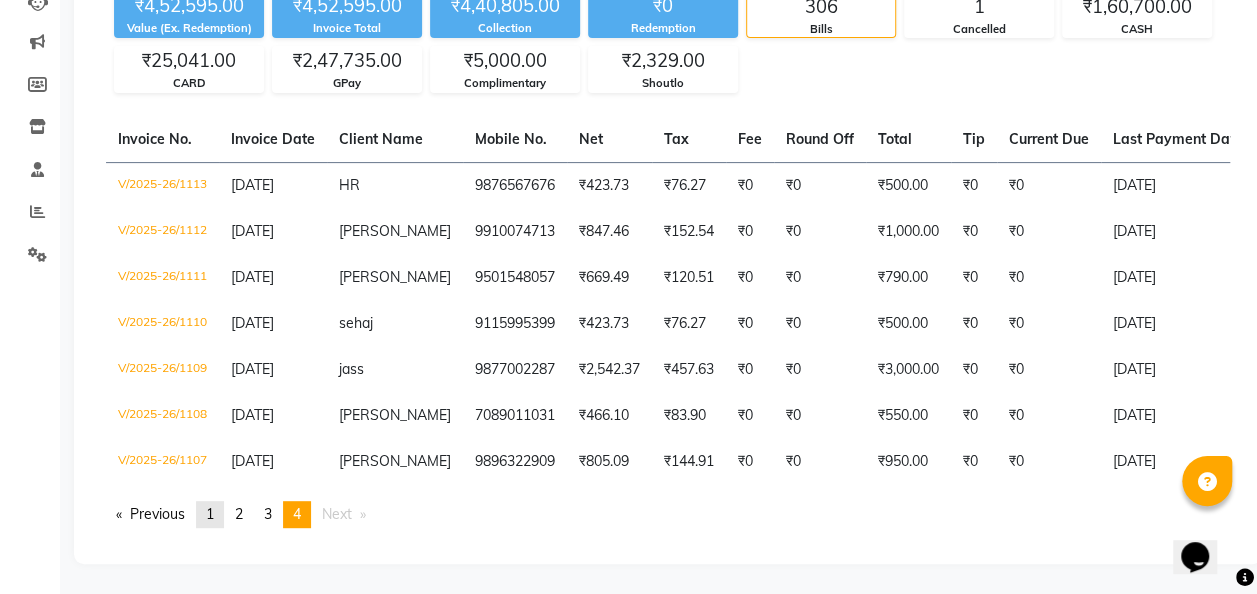 click on "1" at bounding box center [210, 514] 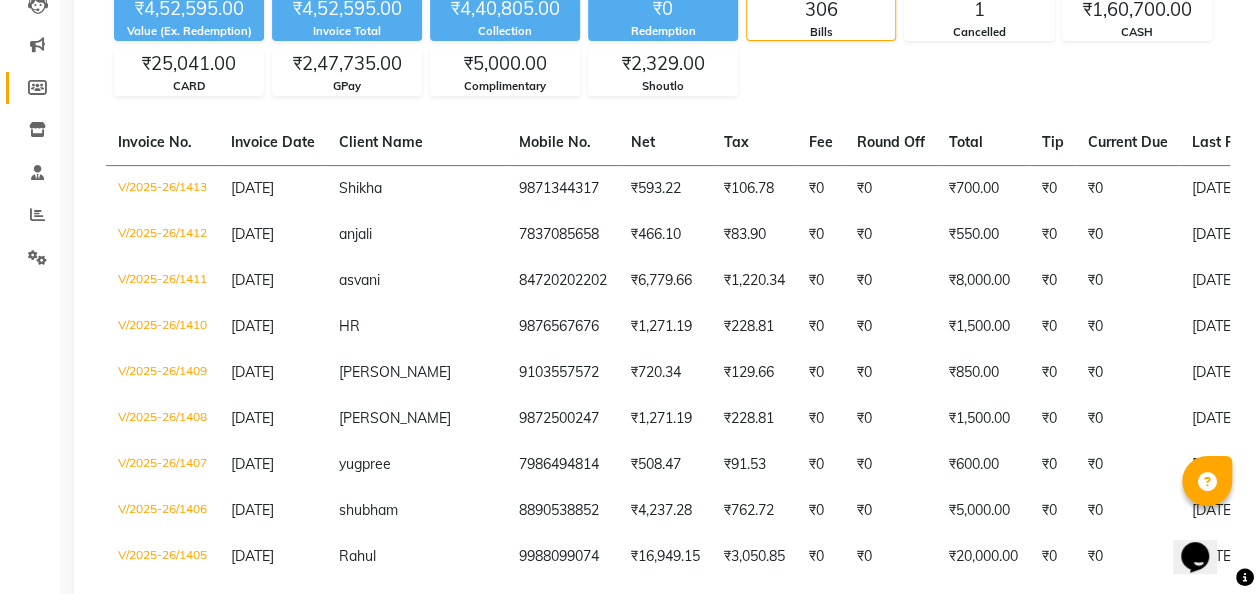 scroll, scrollTop: 0, scrollLeft: 0, axis: both 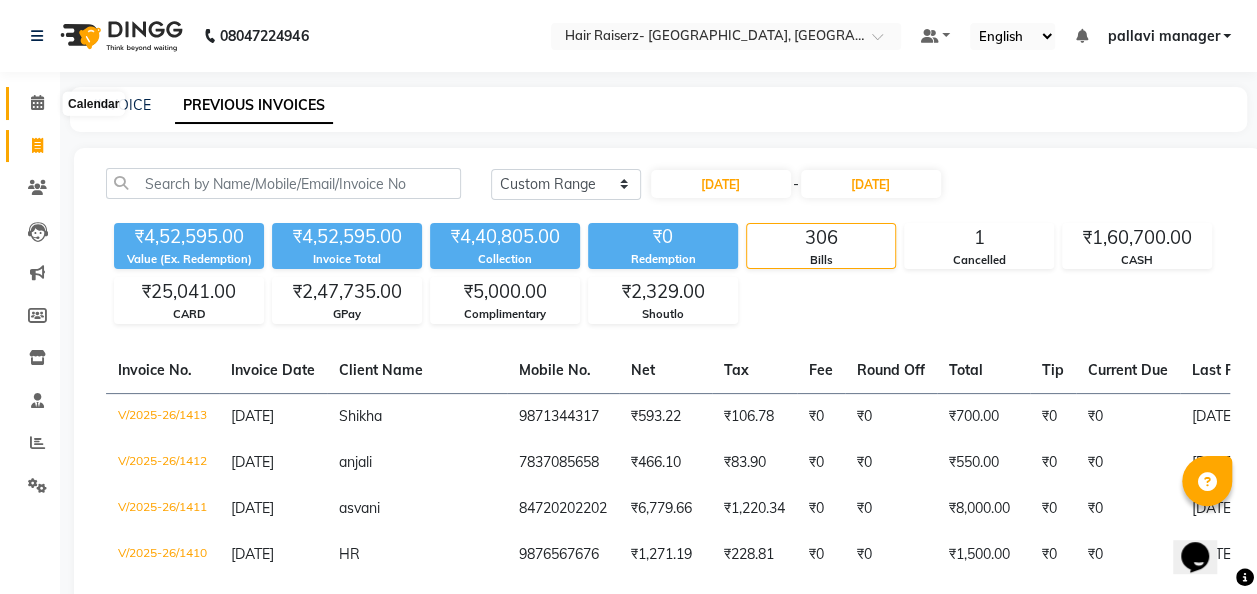 click 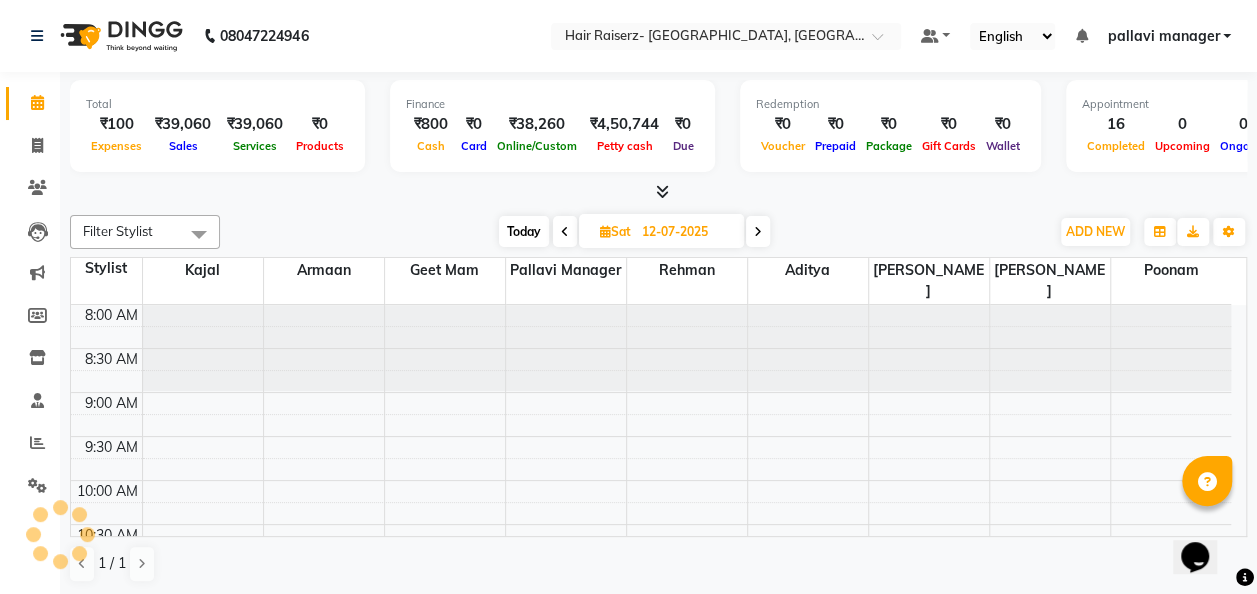scroll, scrollTop: 0, scrollLeft: 0, axis: both 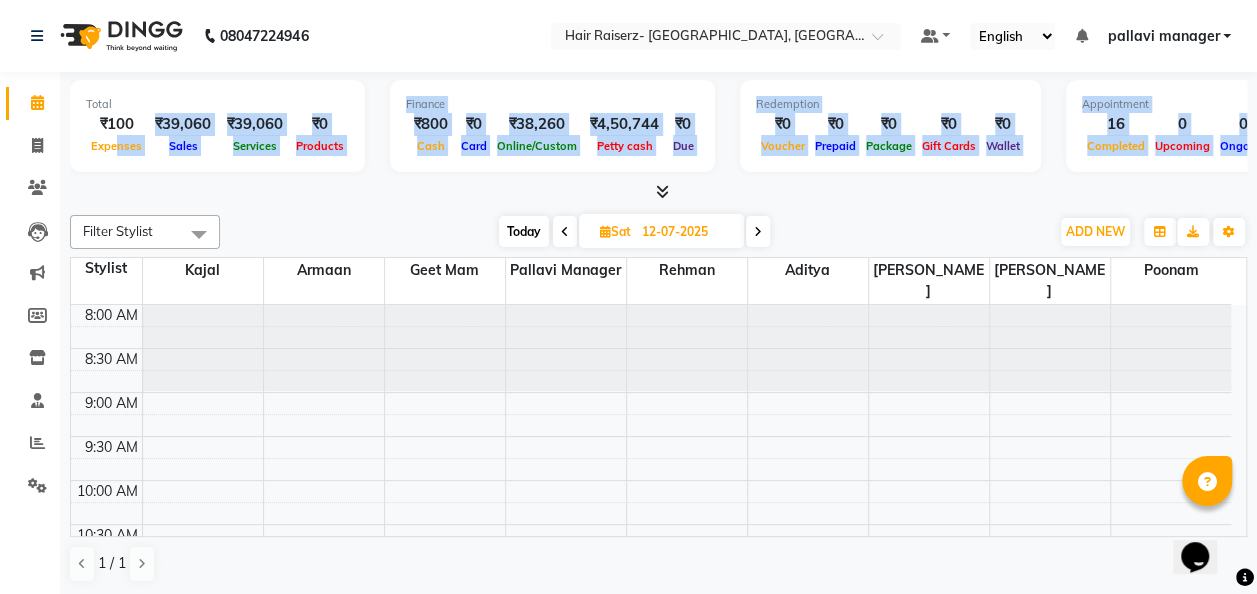 drag, startPoint x: 114, startPoint y: 168, endPoint x: 244, endPoint y: 199, distance: 133.64505 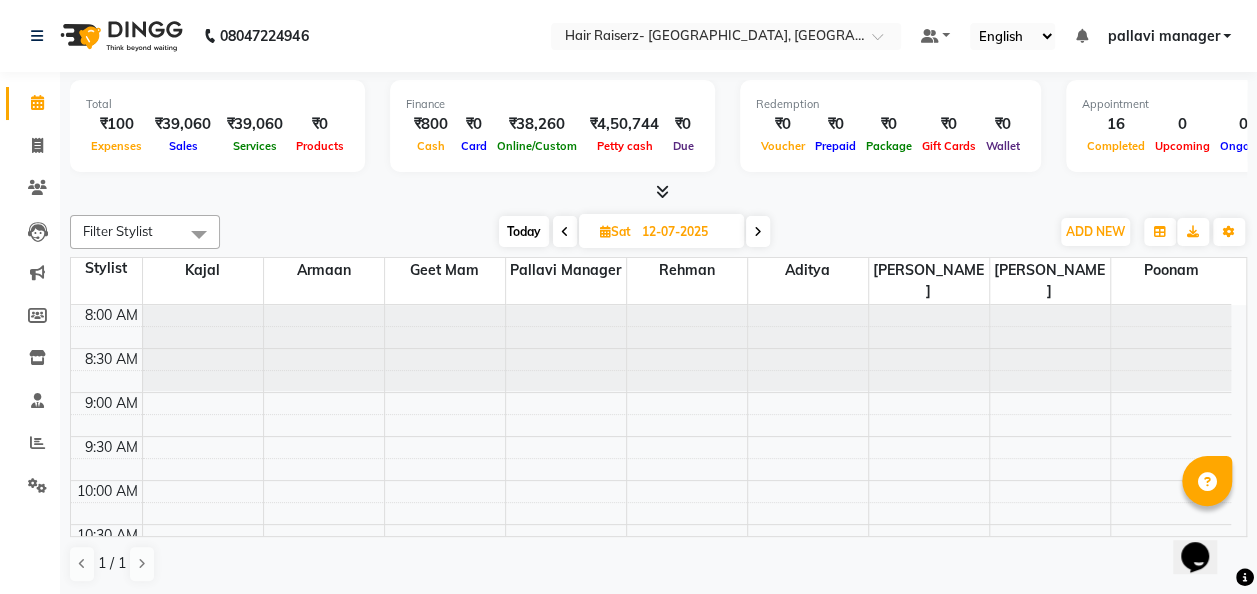 click at bounding box center [658, 192] 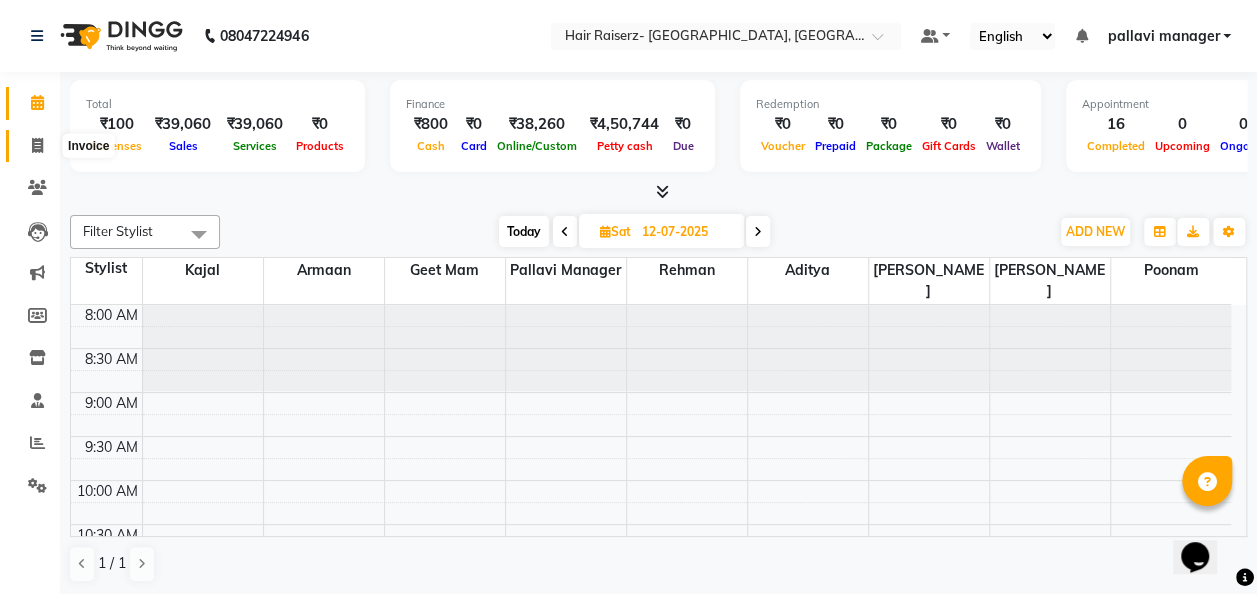 click 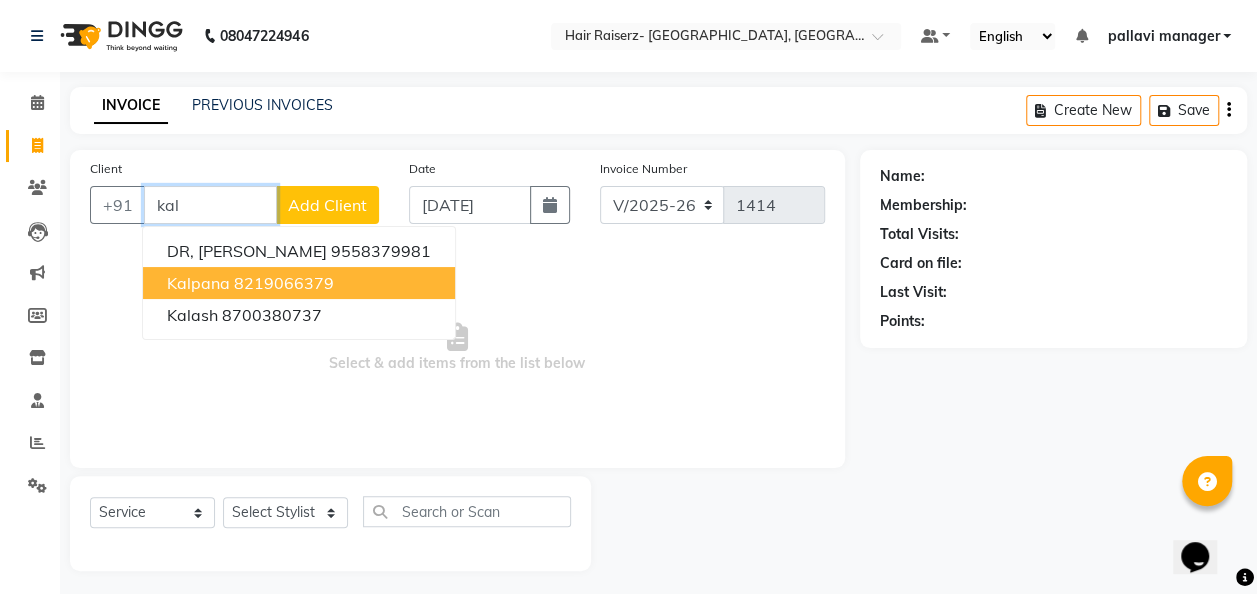 click on "8219066379" at bounding box center (284, 283) 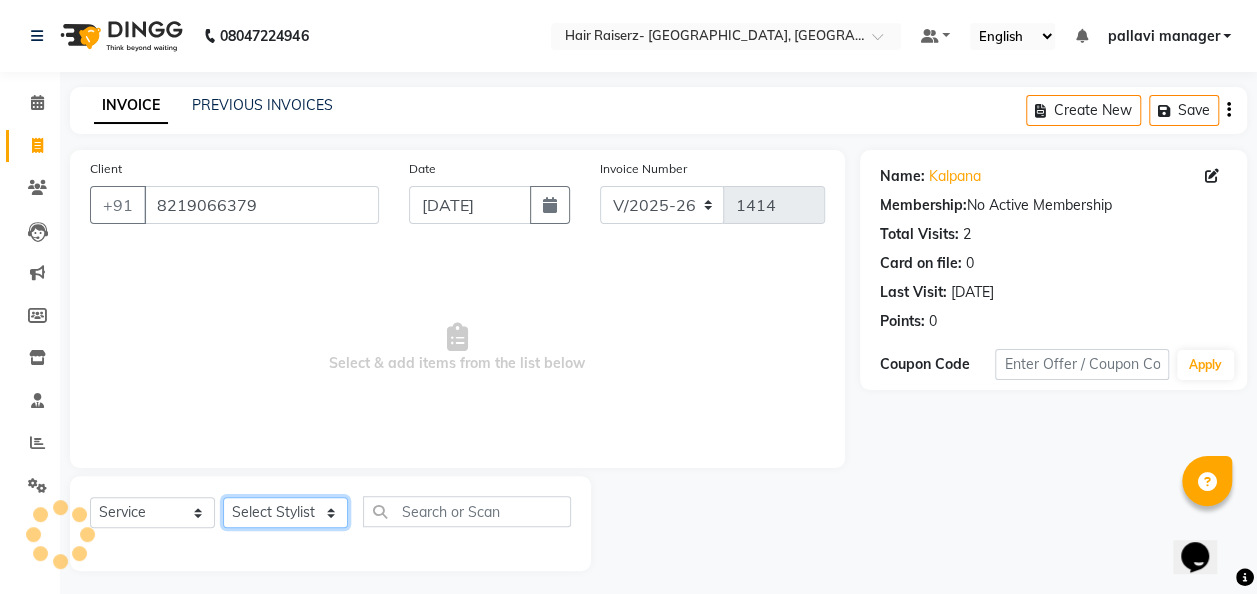 click on "Select Stylist aditya amita Armaan Geet mam  kajal pallavi manager poonam rehman sajid" 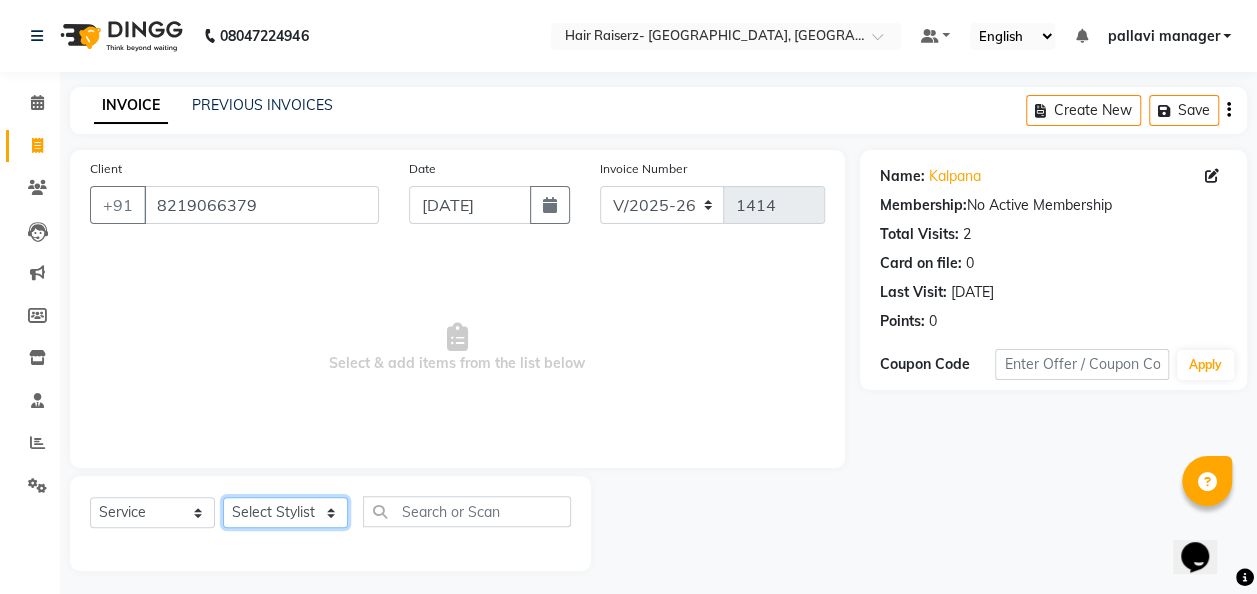 select on "52447" 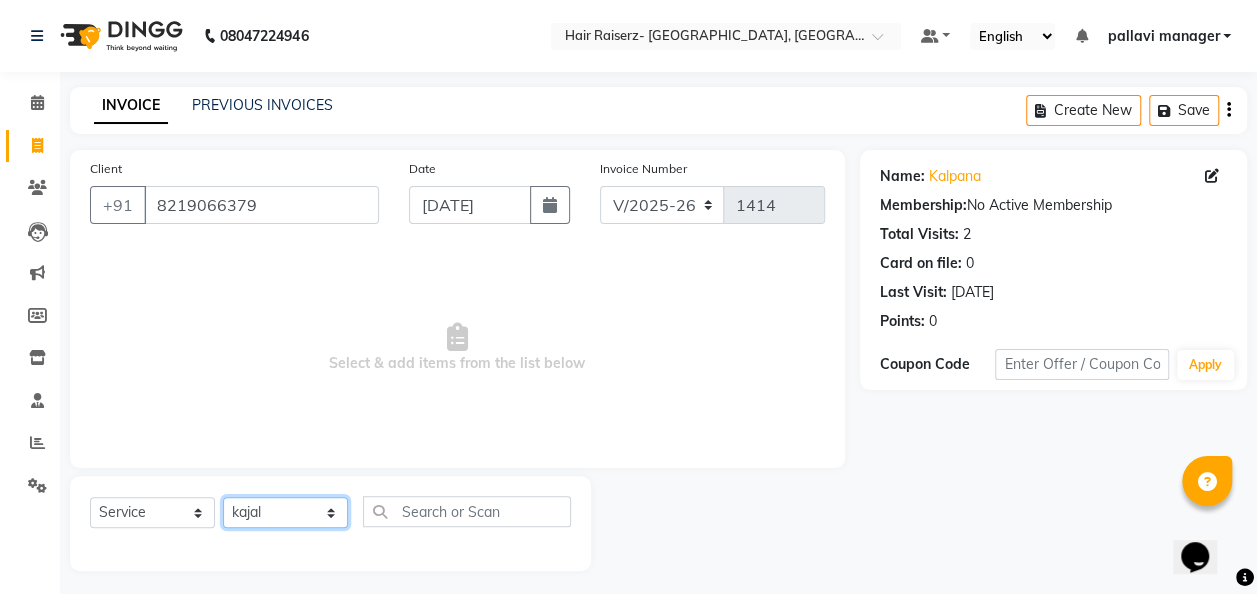 click on "Select Stylist aditya amita Armaan Geet mam  kajal pallavi manager poonam rehman sajid" 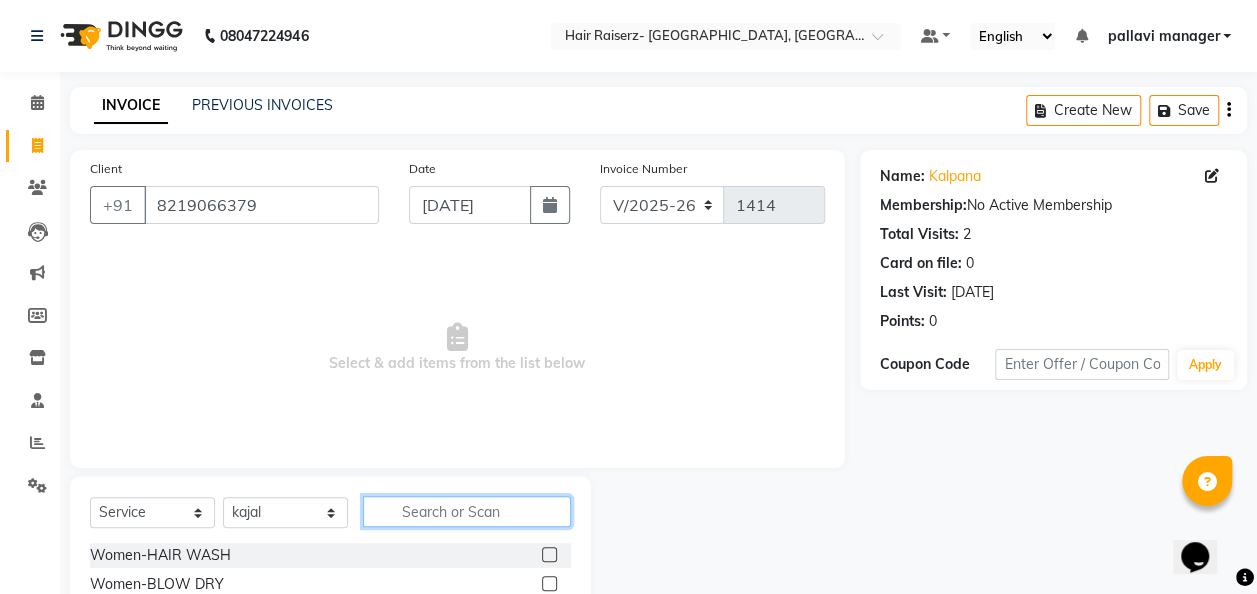 click 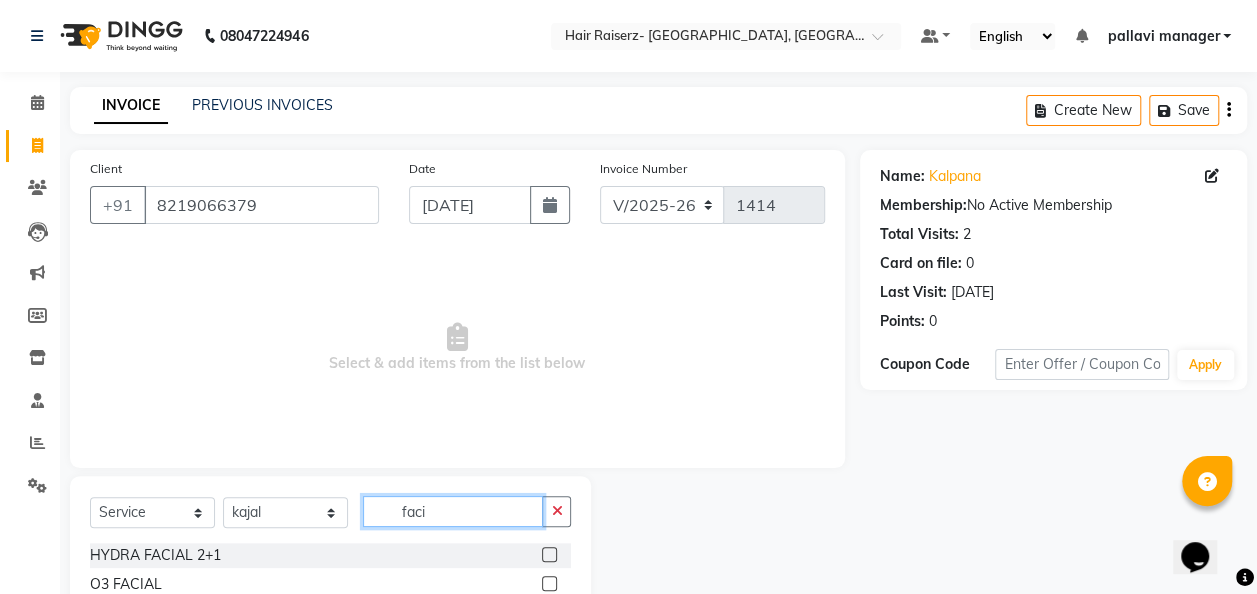 type on "faci" 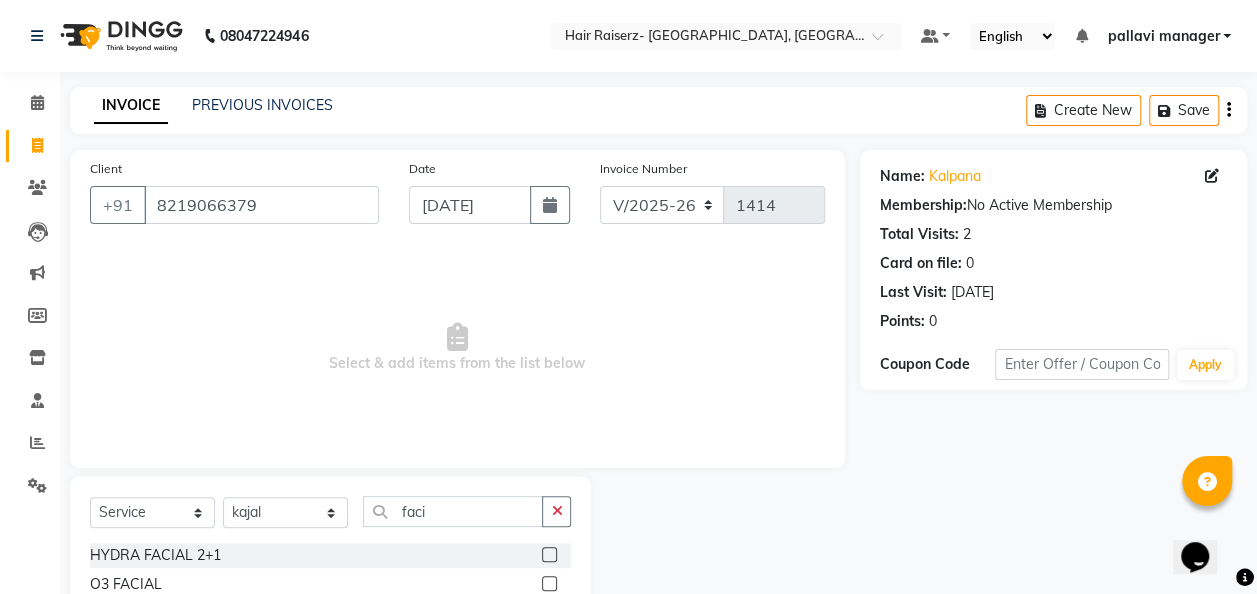 click 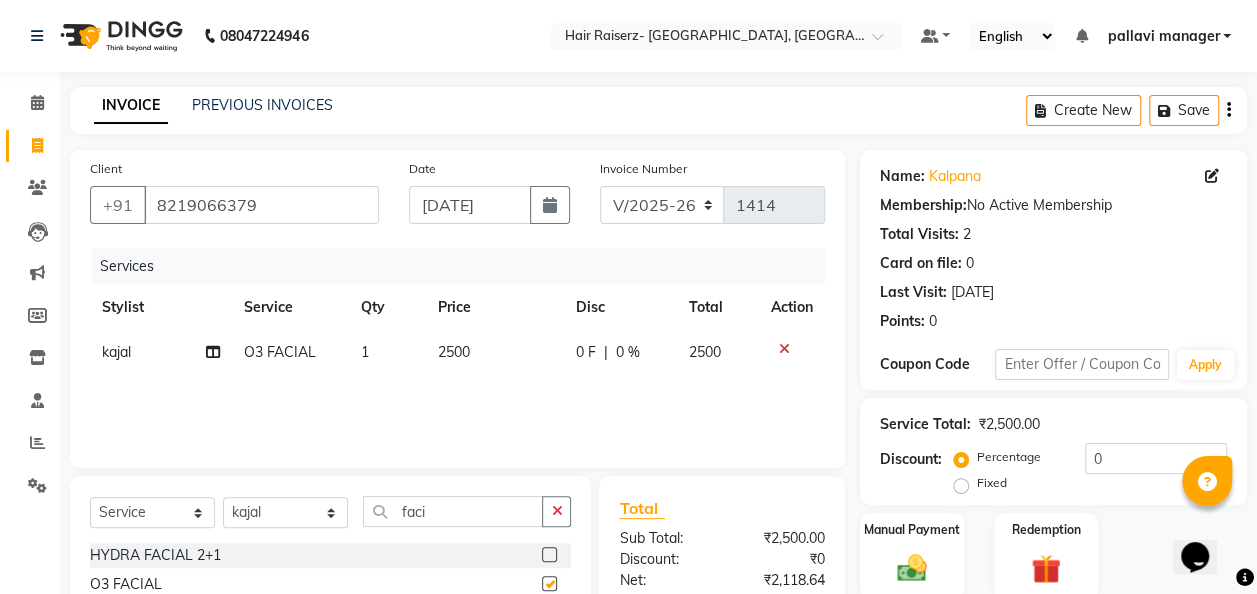 checkbox on "false" 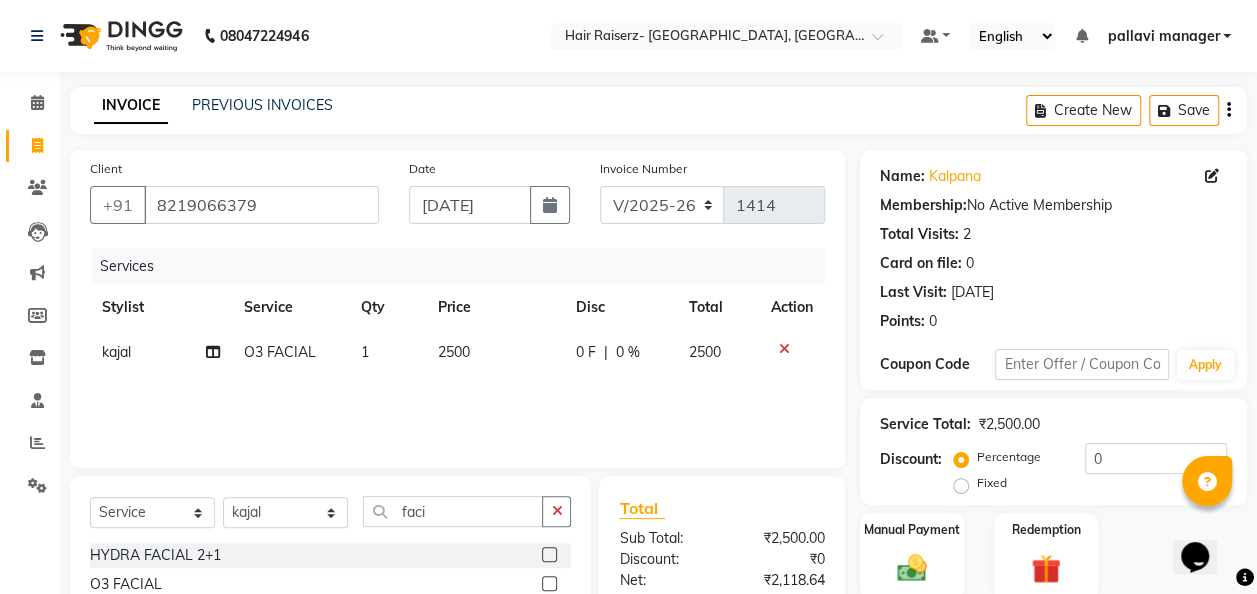 click on "2500" 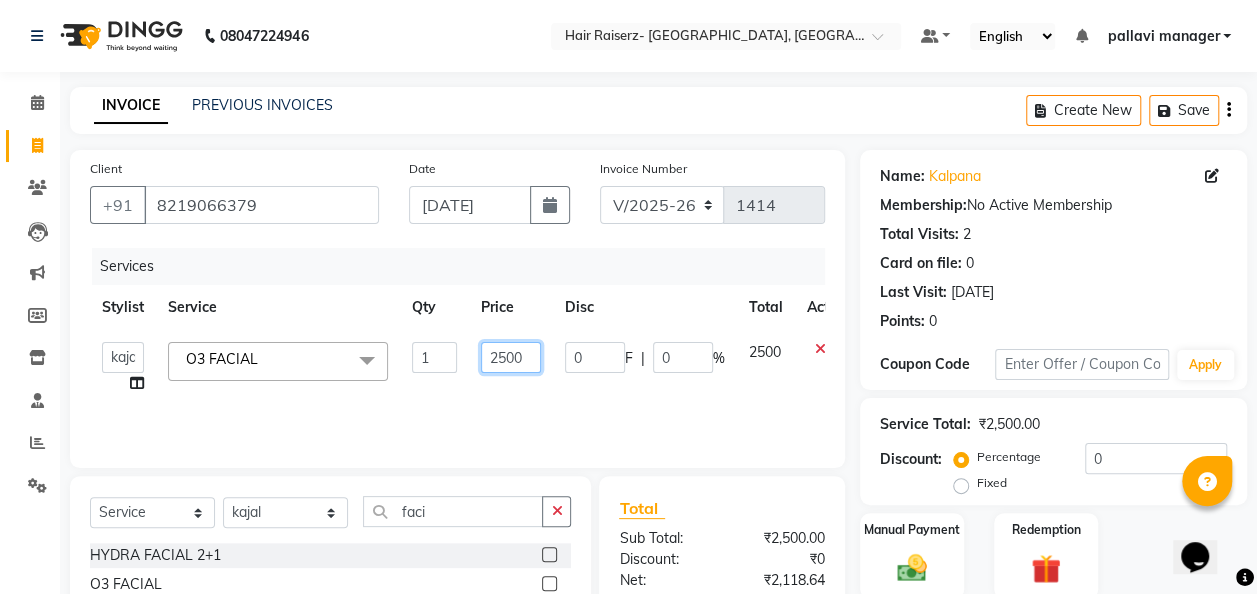 click on "2500" 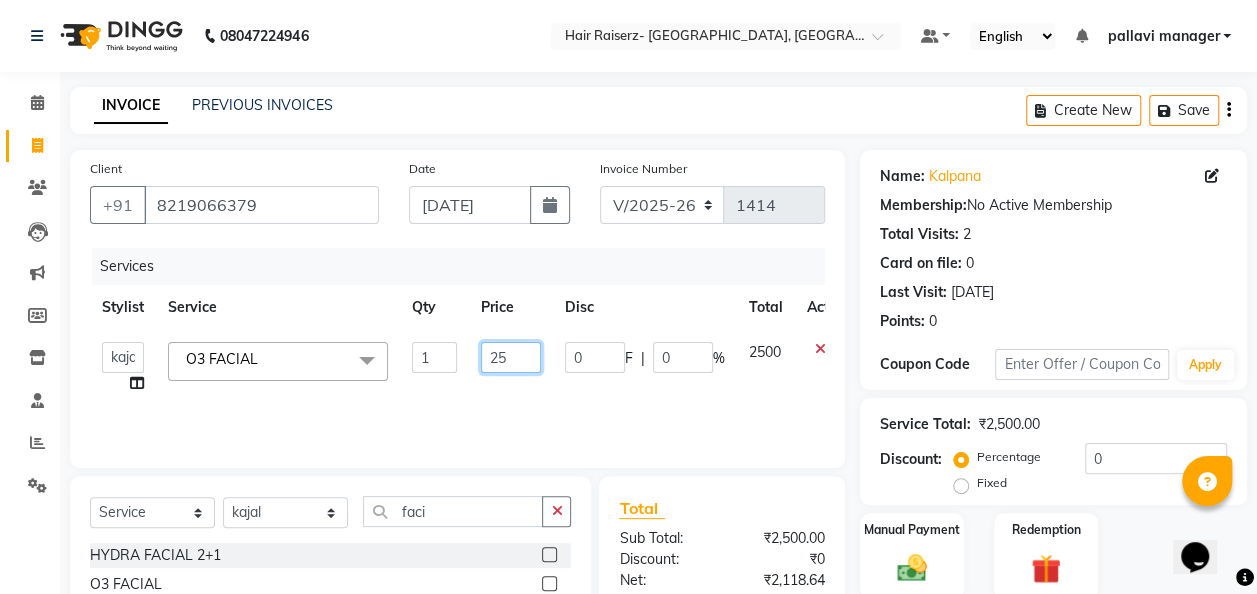 type on "2" 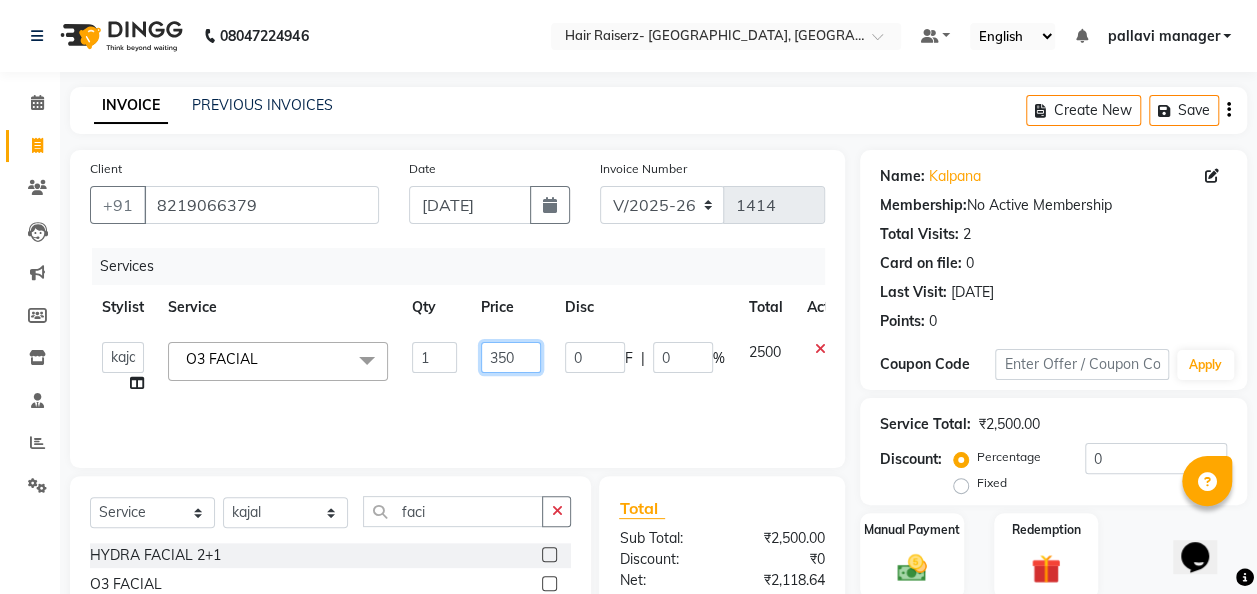 type on "3500" 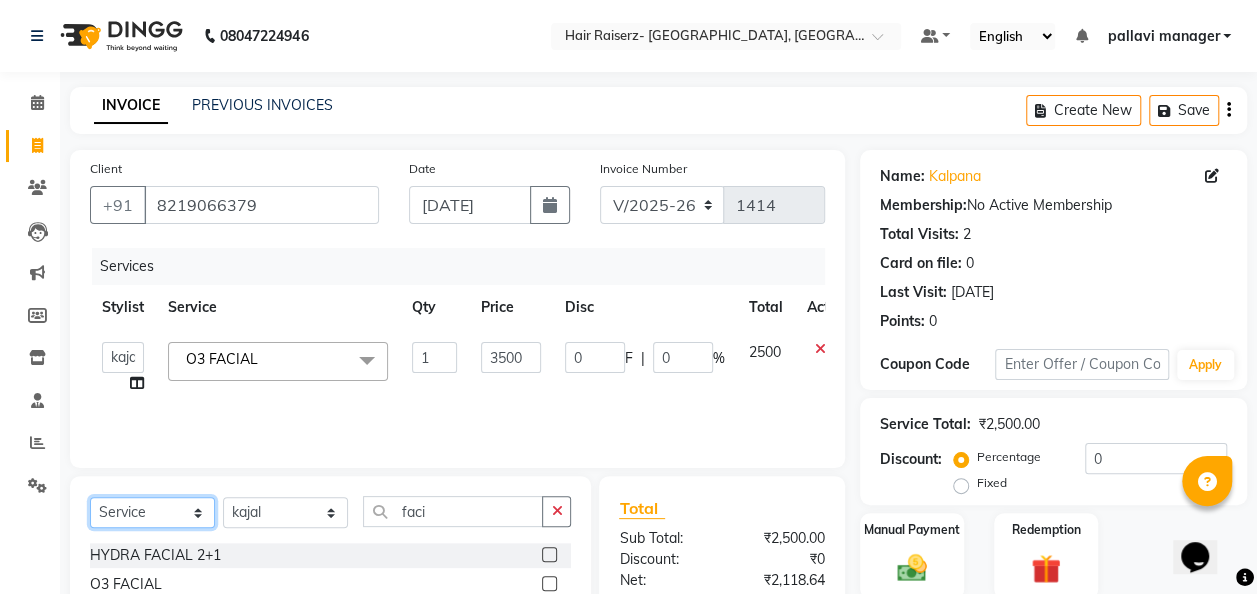 click on "Select  Service  Product  Membership  Package Voucher Prepaid Gift Card" 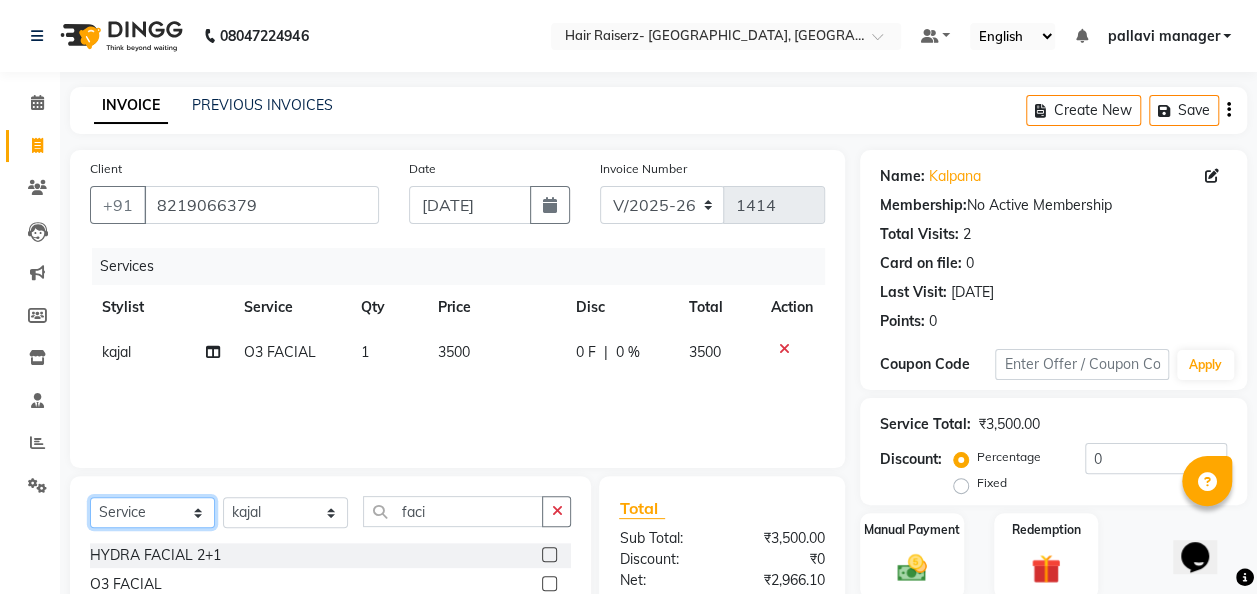 select on "product" 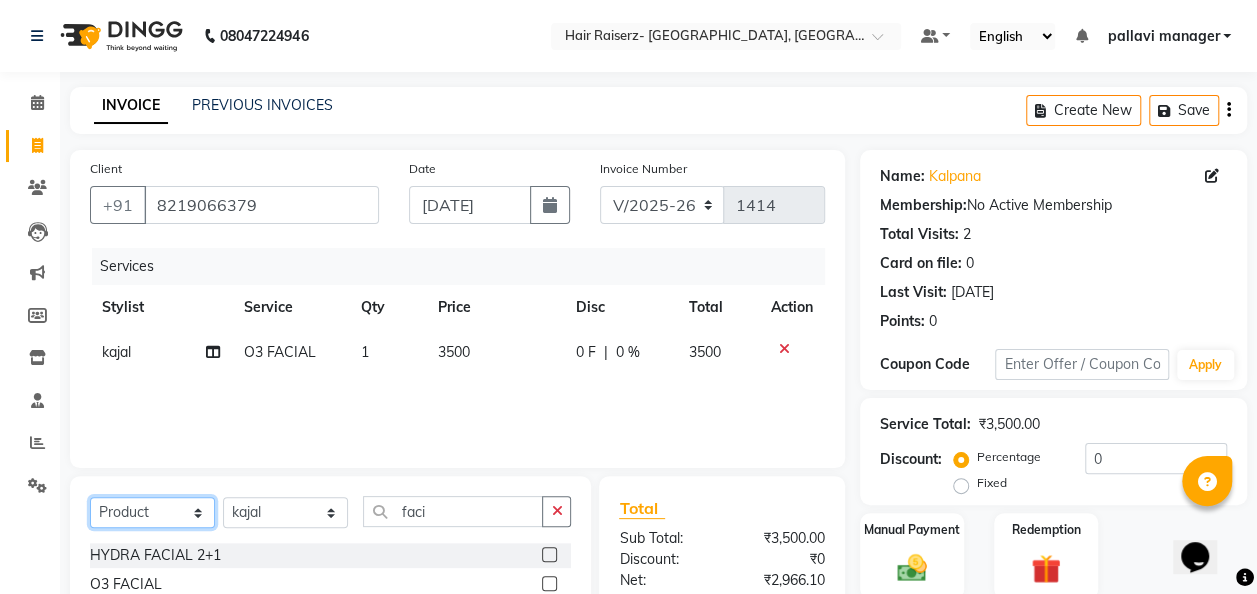 click on "Select  Service  Product  Membership  Package Voucher Prepaid Gift Card" 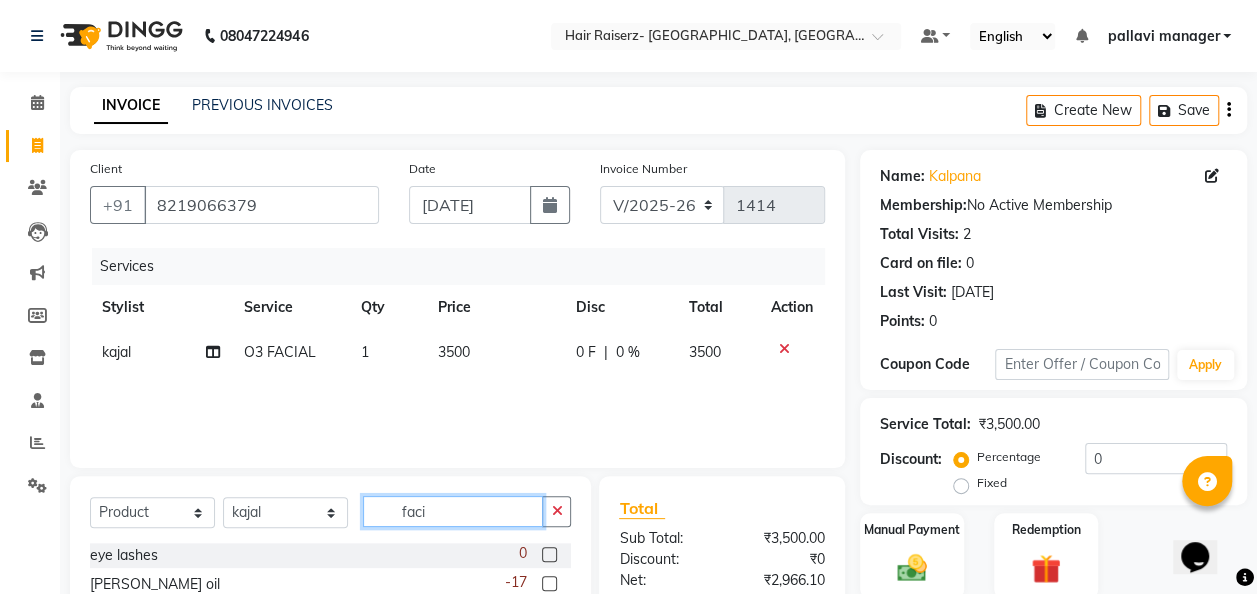 click on "faci" 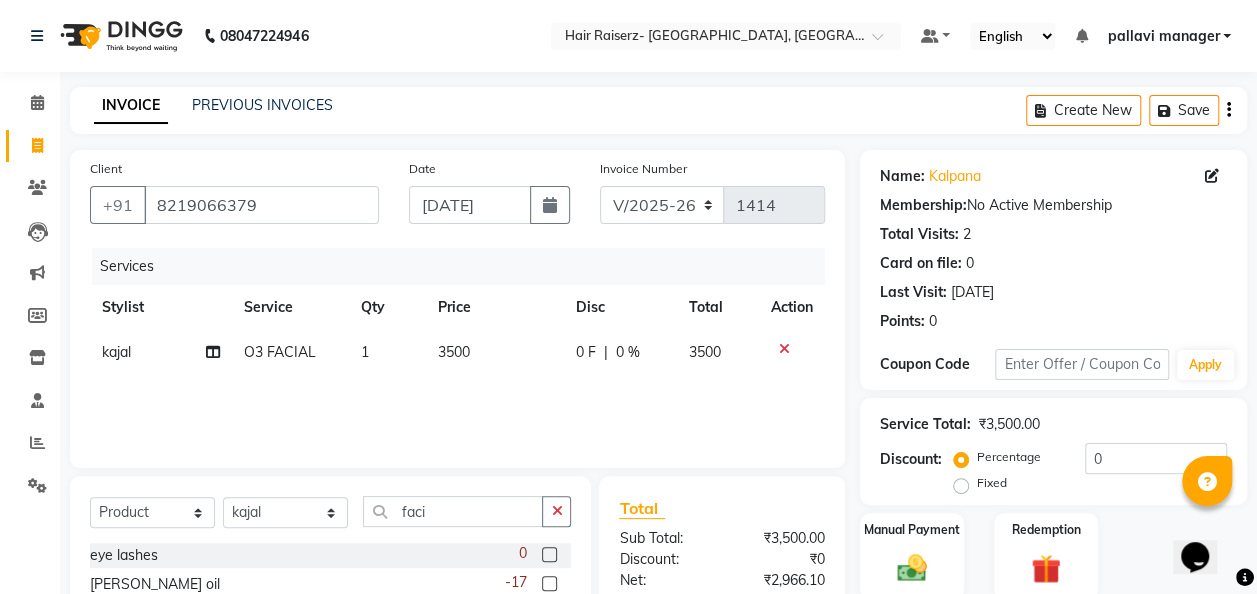 click 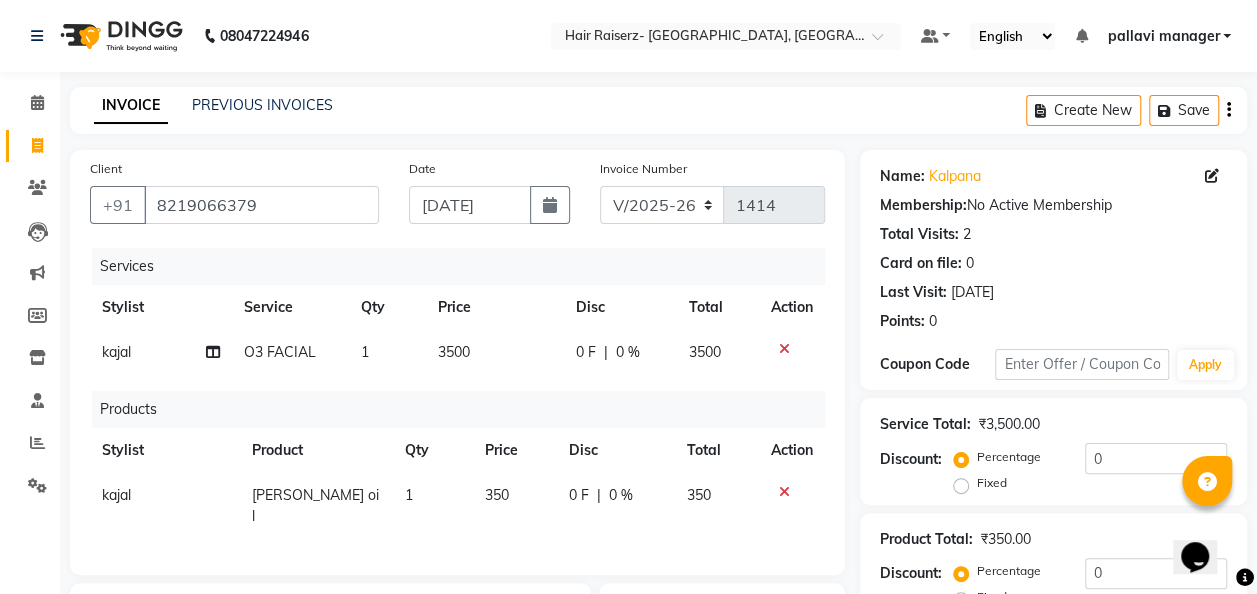 checkbox on "false" 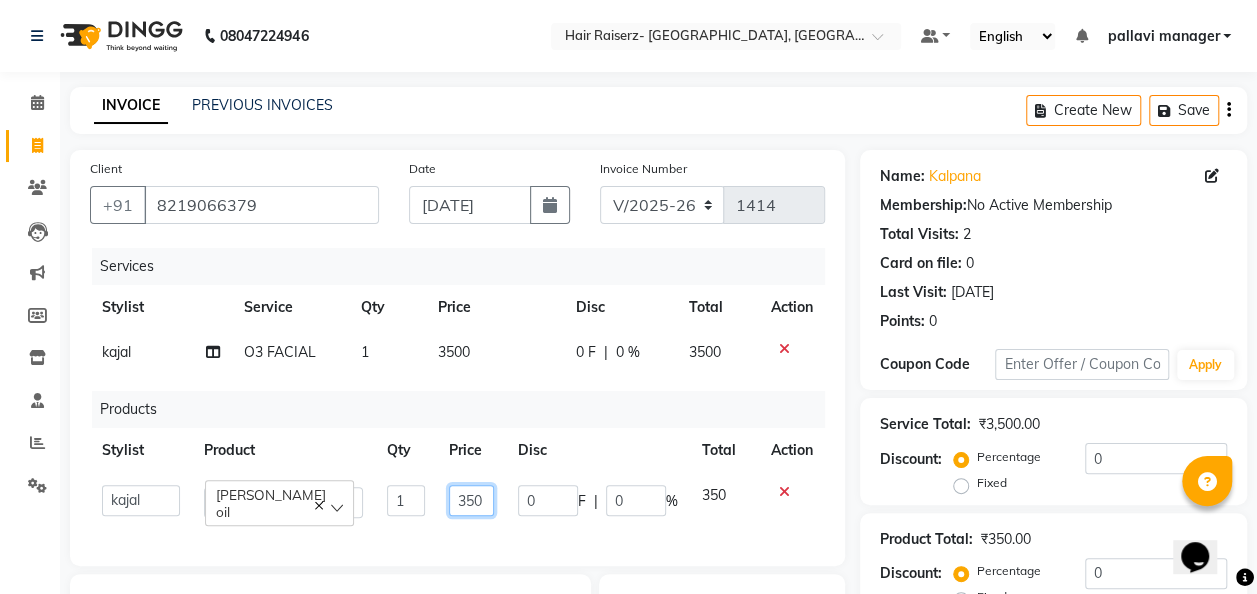 click on "350" 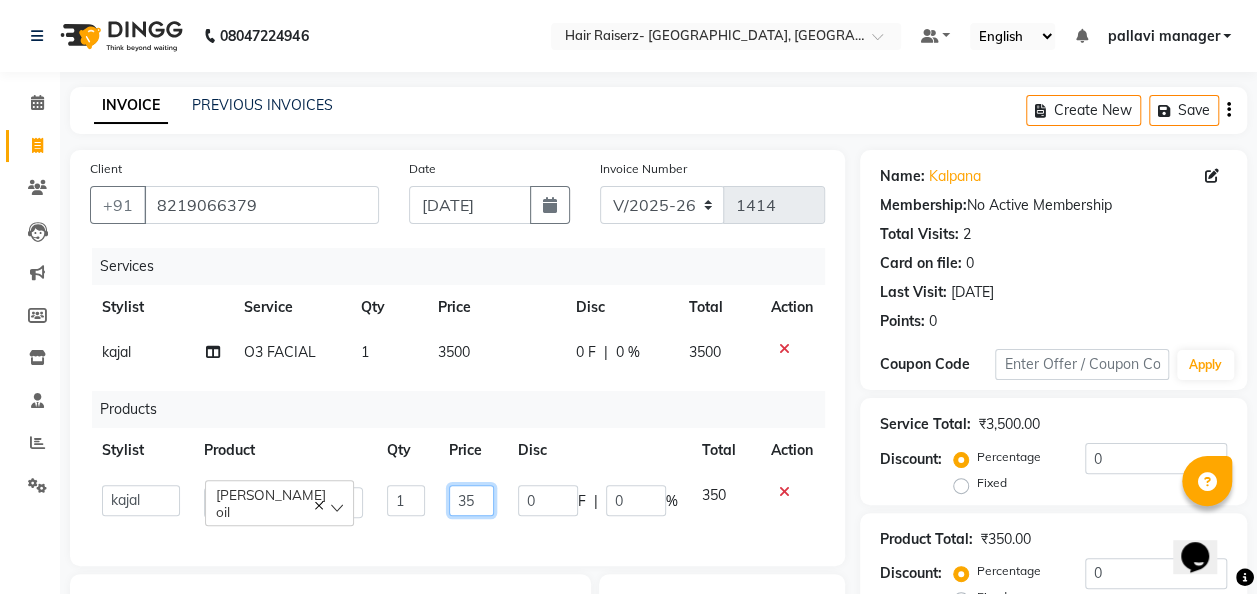 type on "3" 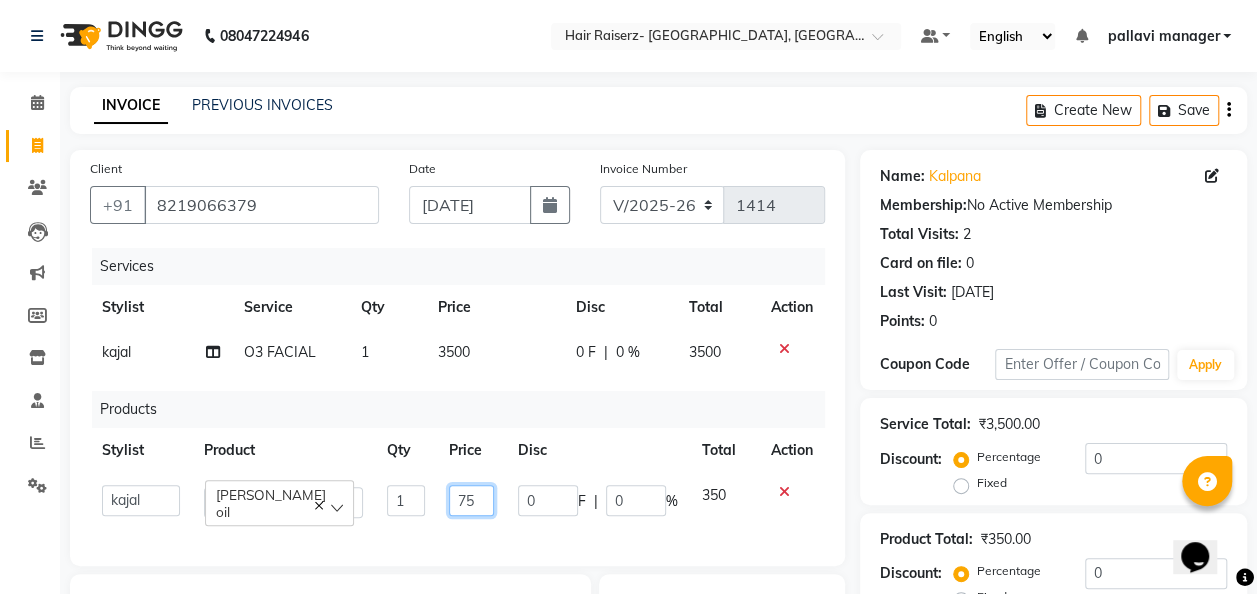 type on "750" 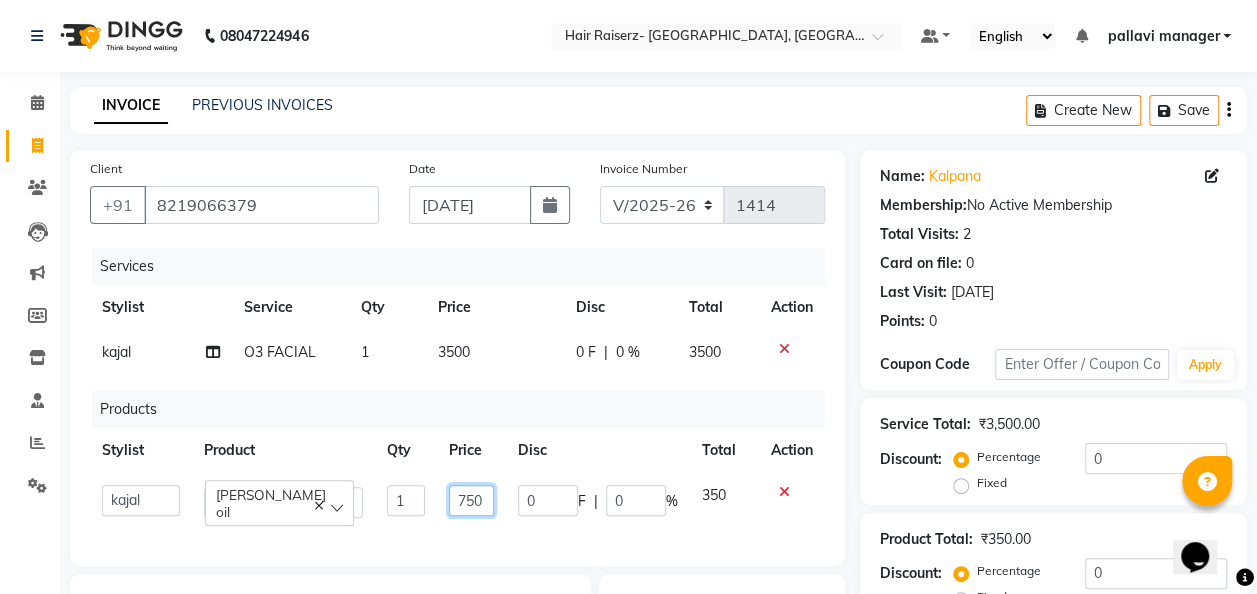 scroll, scrollTop: 124, scrollLeft: 0, axis: vertical 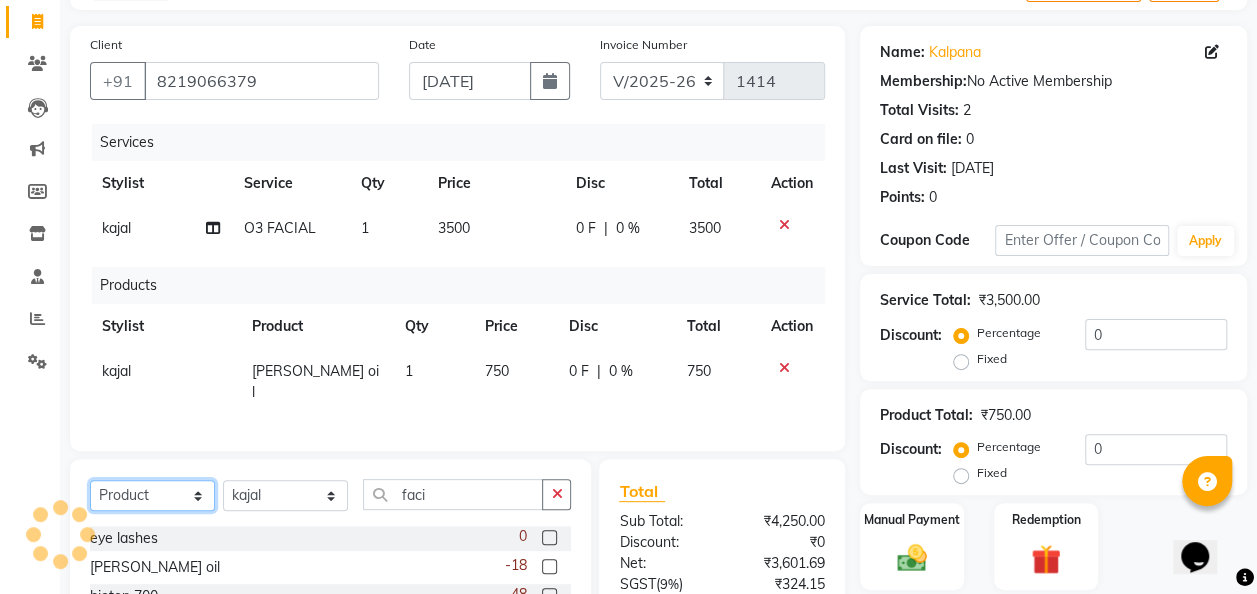 click on "Select  Service  Product  Membership  Package Voucher Prepaid Gift Card" 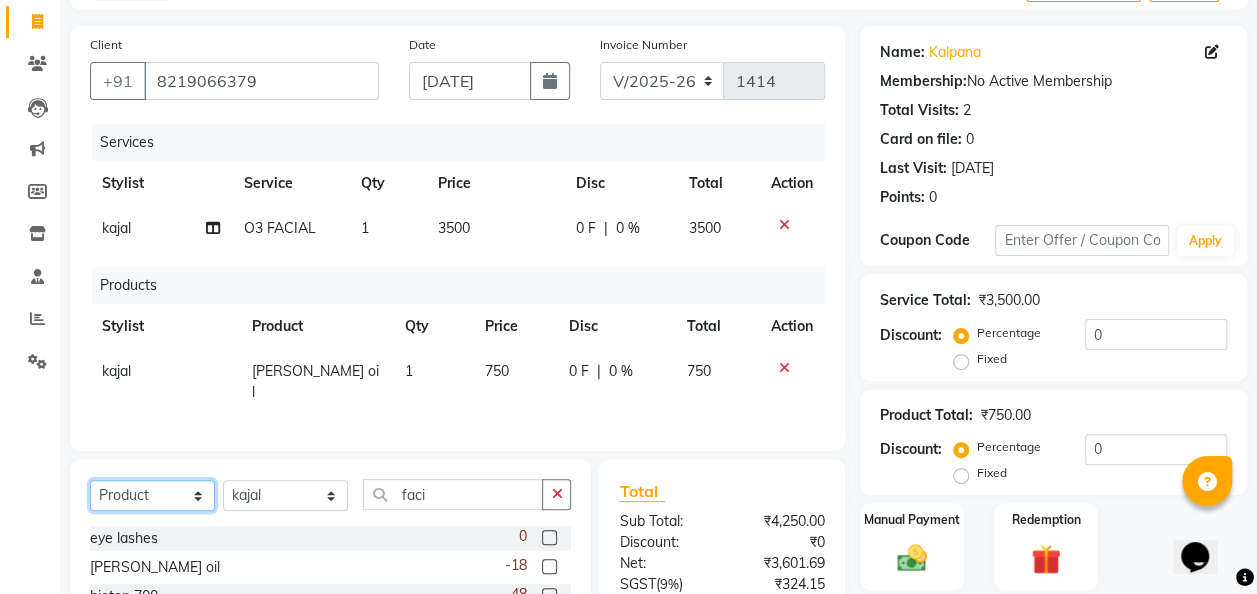 select on "service" 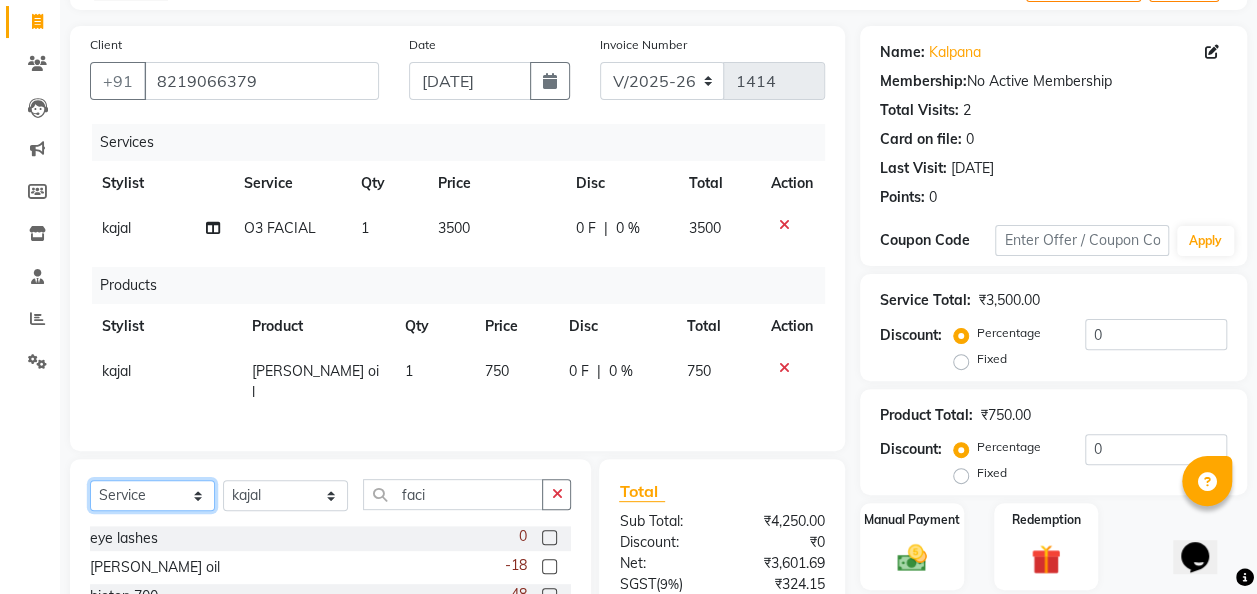 click on "Select  Service  Product  Membership  Package Voucher Prepaid Gift Card" 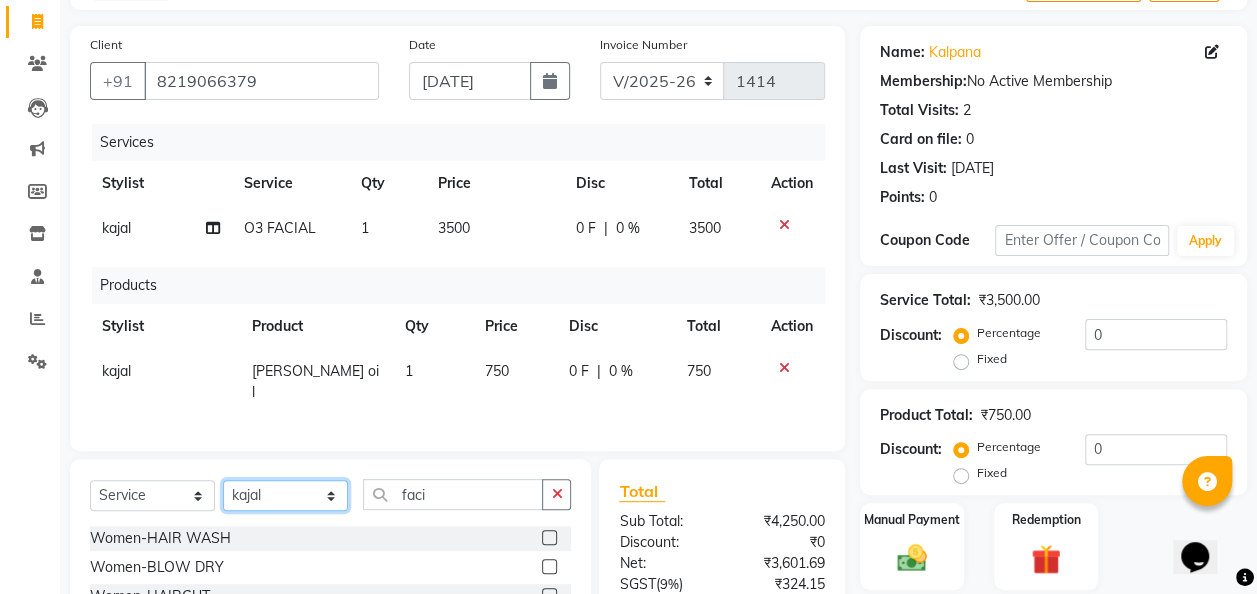 click on "Select Stylist aditya amita Armaan Geet mam  kajal pallavi manager poonam rehman sajid" 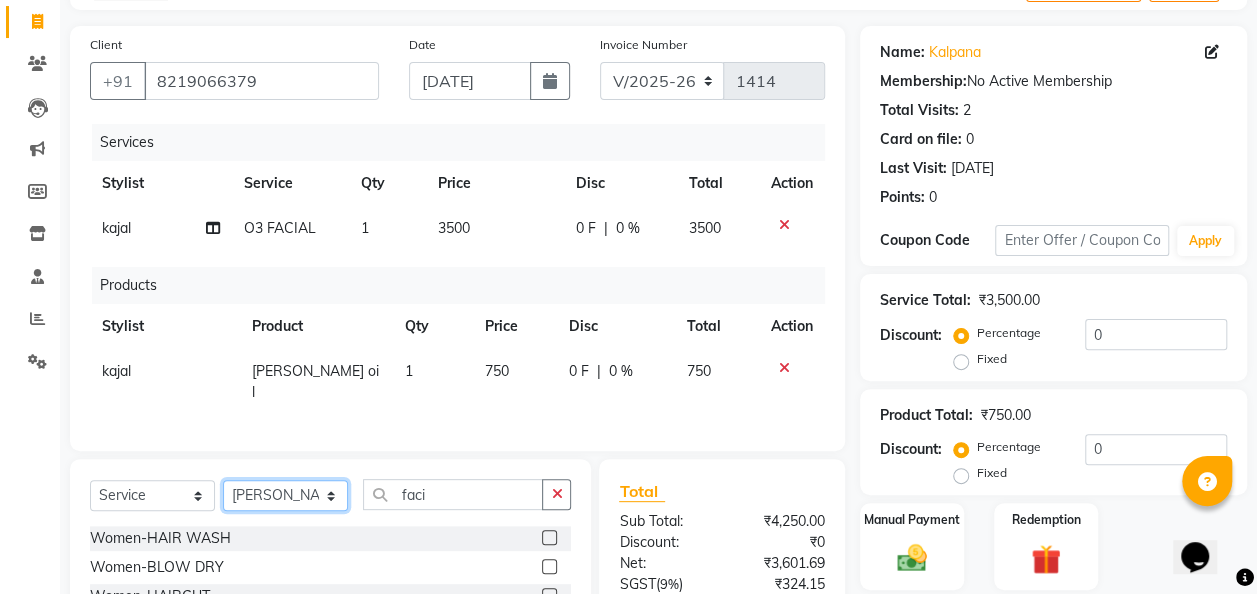 click on "Select Stylist aditya amita Armaan Geet mam  kajal pallavi manager poonam rehman sajid" 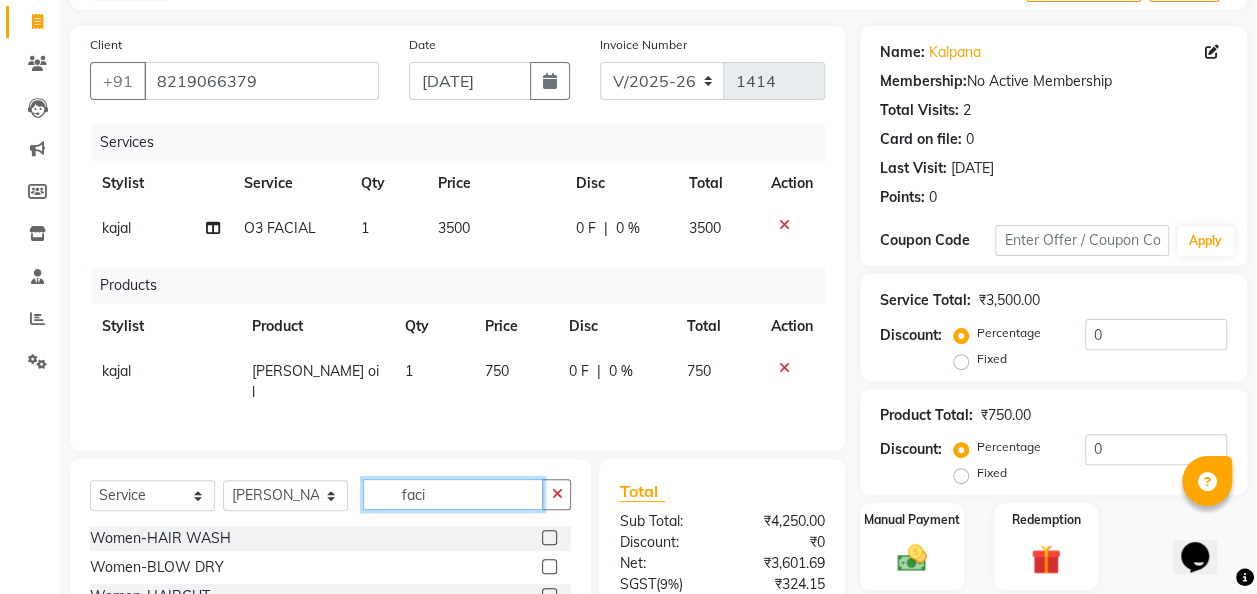 click on "faci" 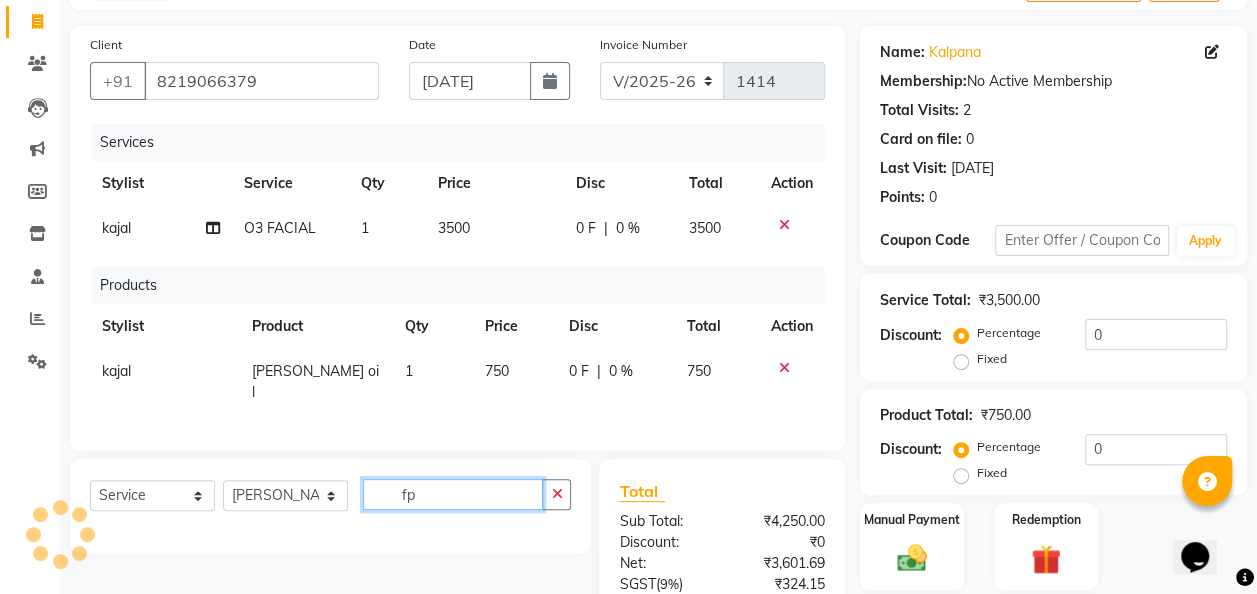 type on "f" 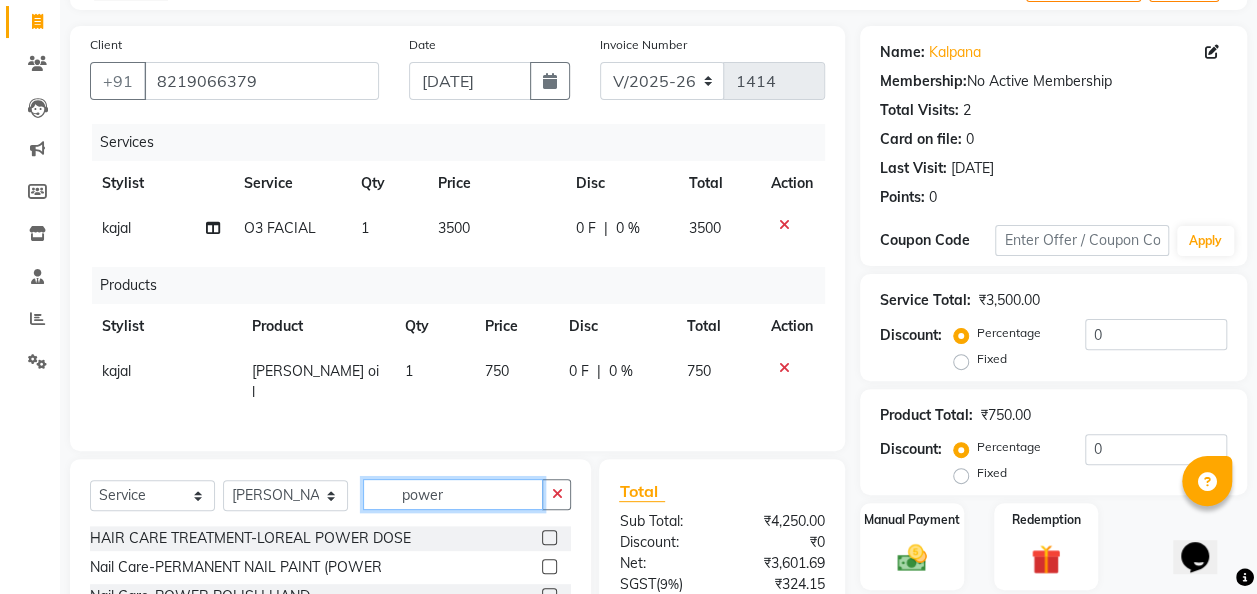 scroll, scrollTop: 158, scrollLeft: 0, axis: vertical 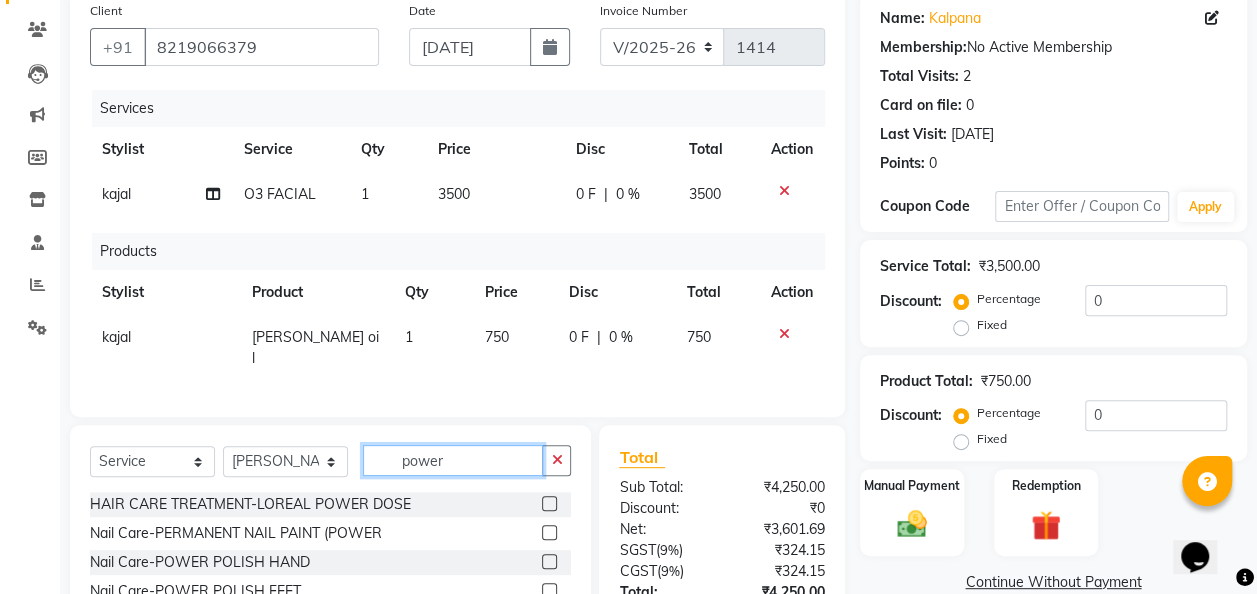 type on "power" 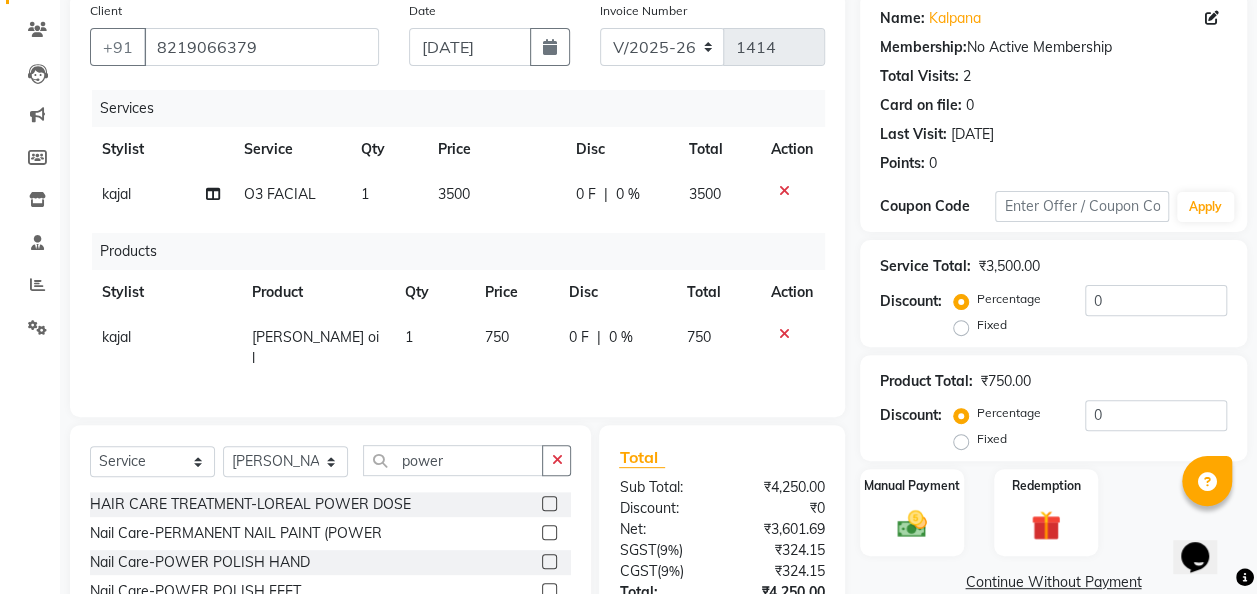 click 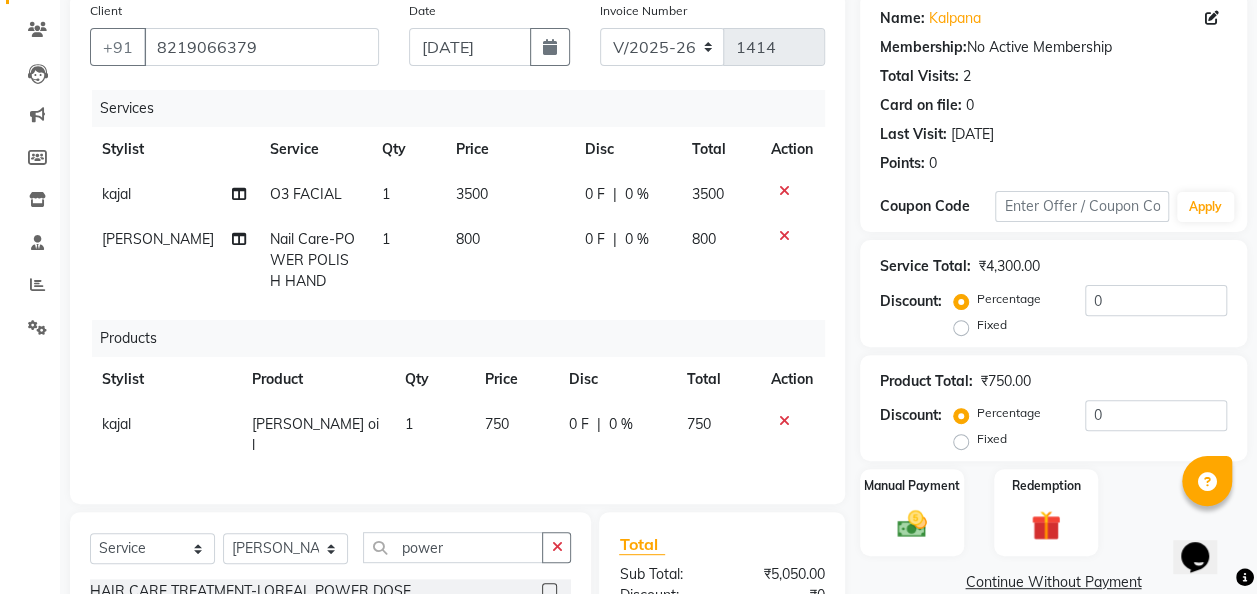 checkbox on "false" 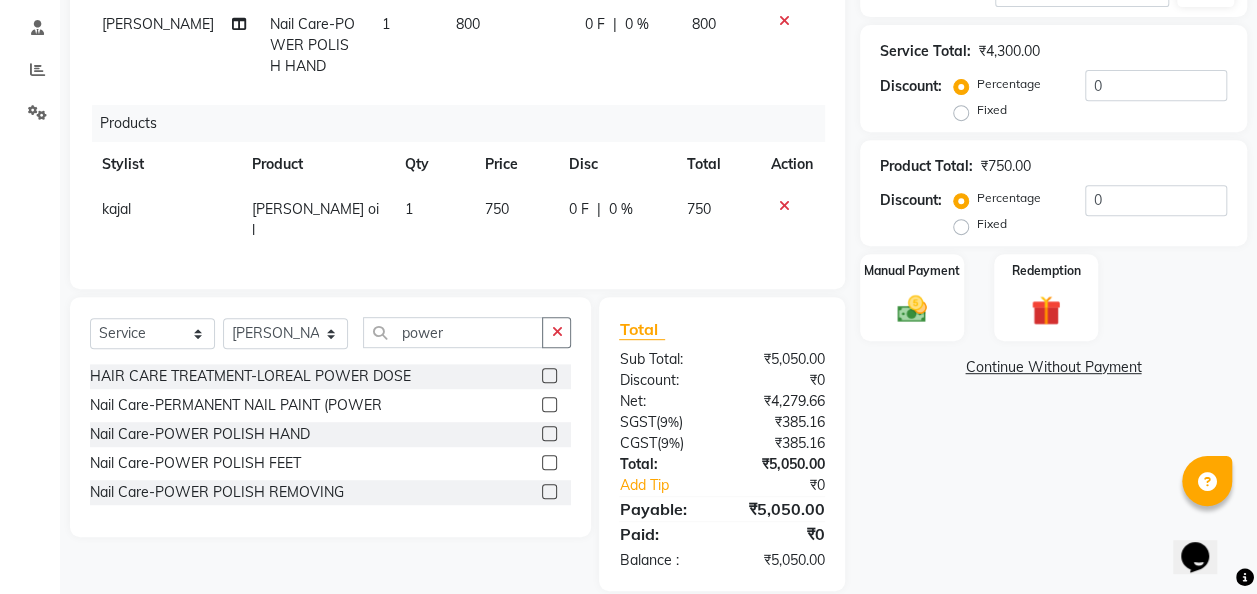 scroll, scrollTop: 377, scrollLeft: 0, axis: vertical 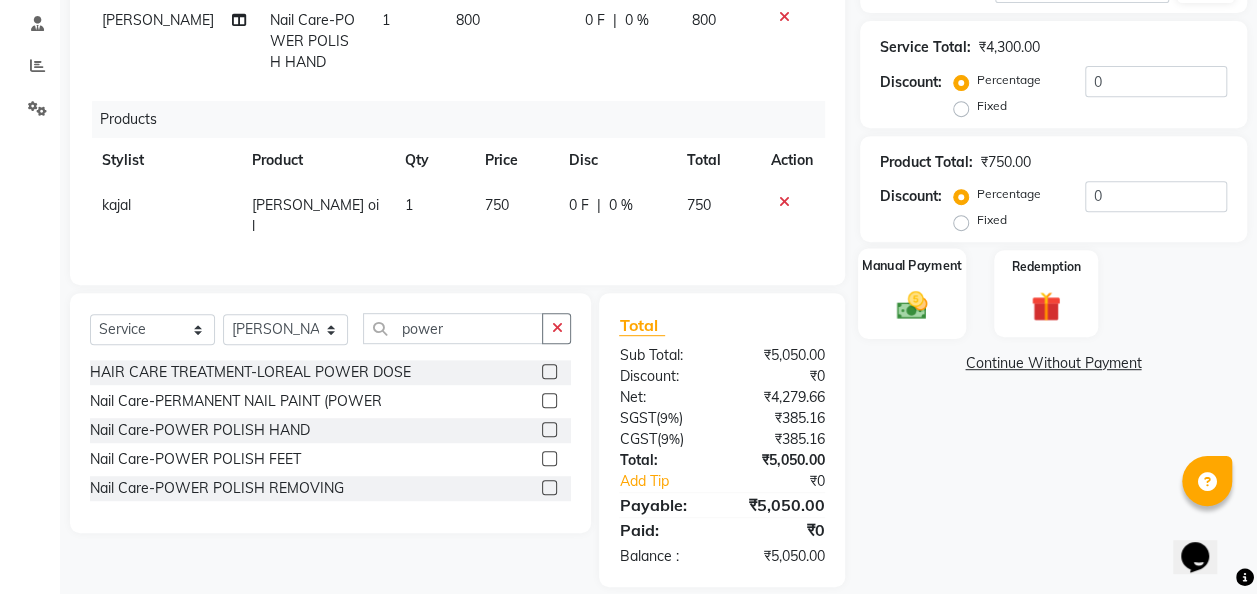 click 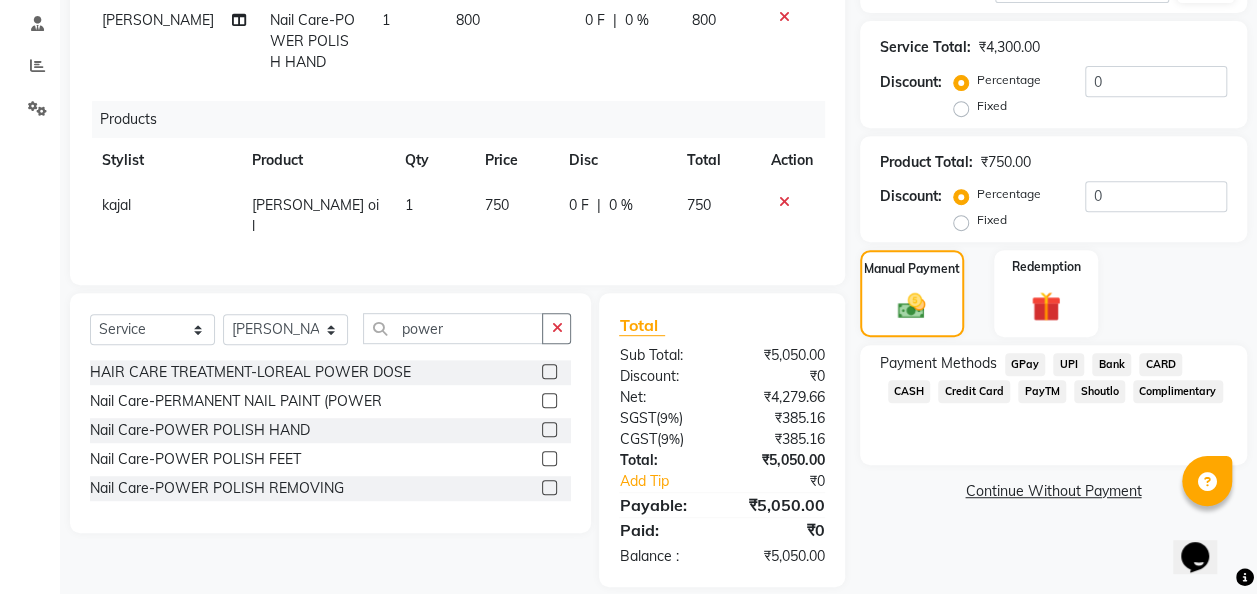 click on "CASH" 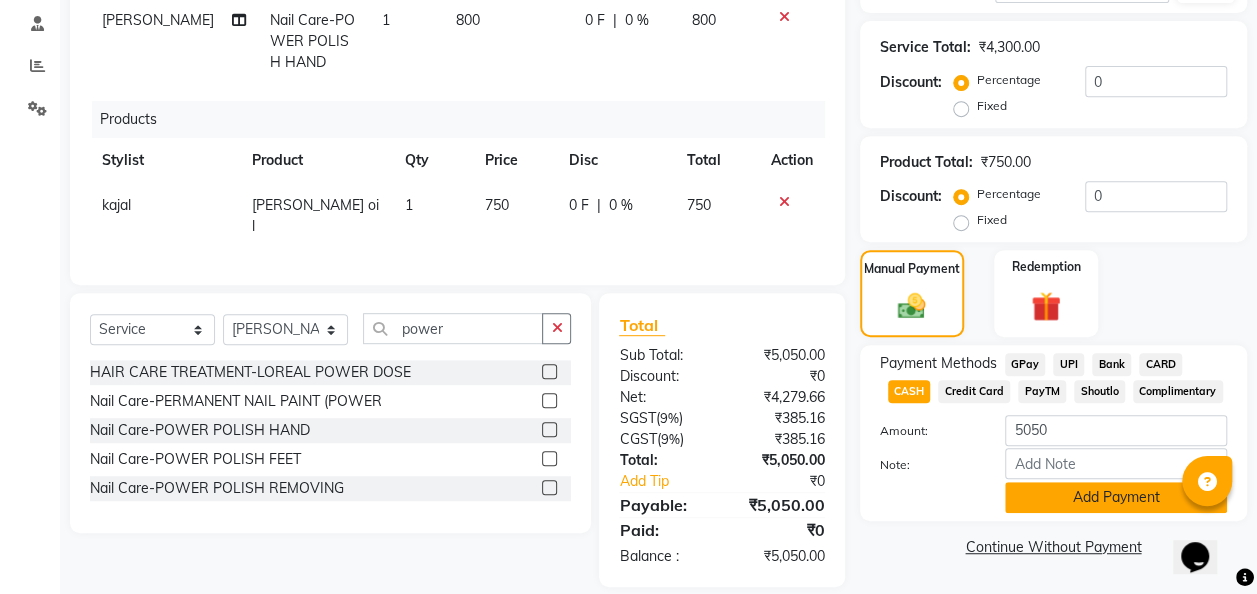 click on "Add Payment" 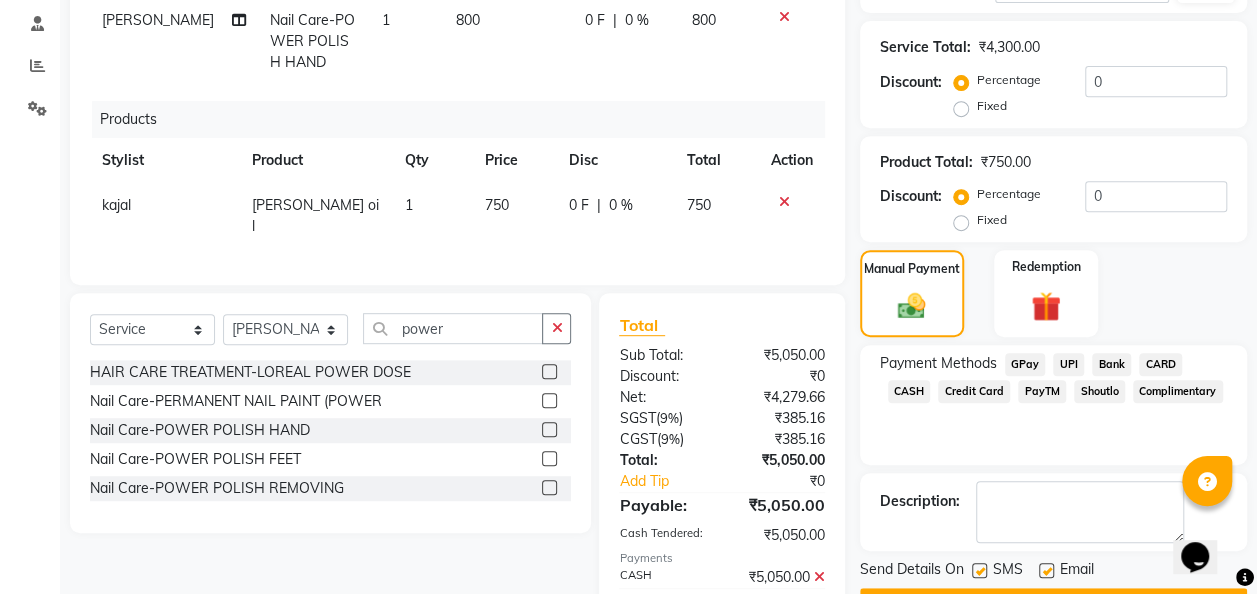scroll, scrollTop: 464, scrollLeft: 0, axis: vertical 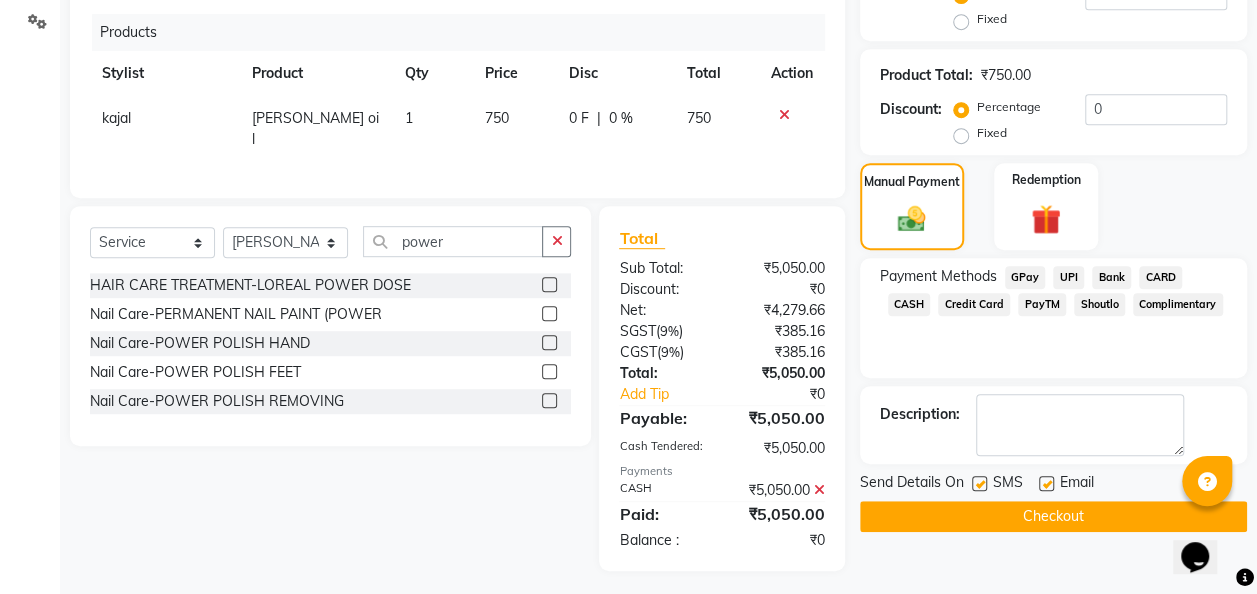 click 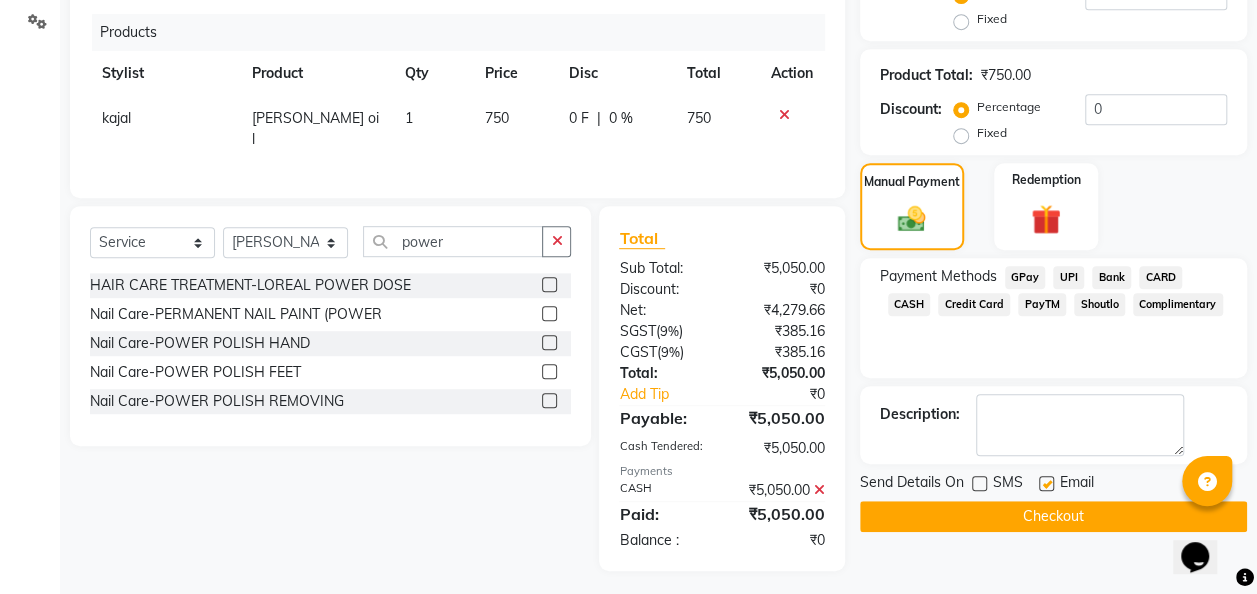 click 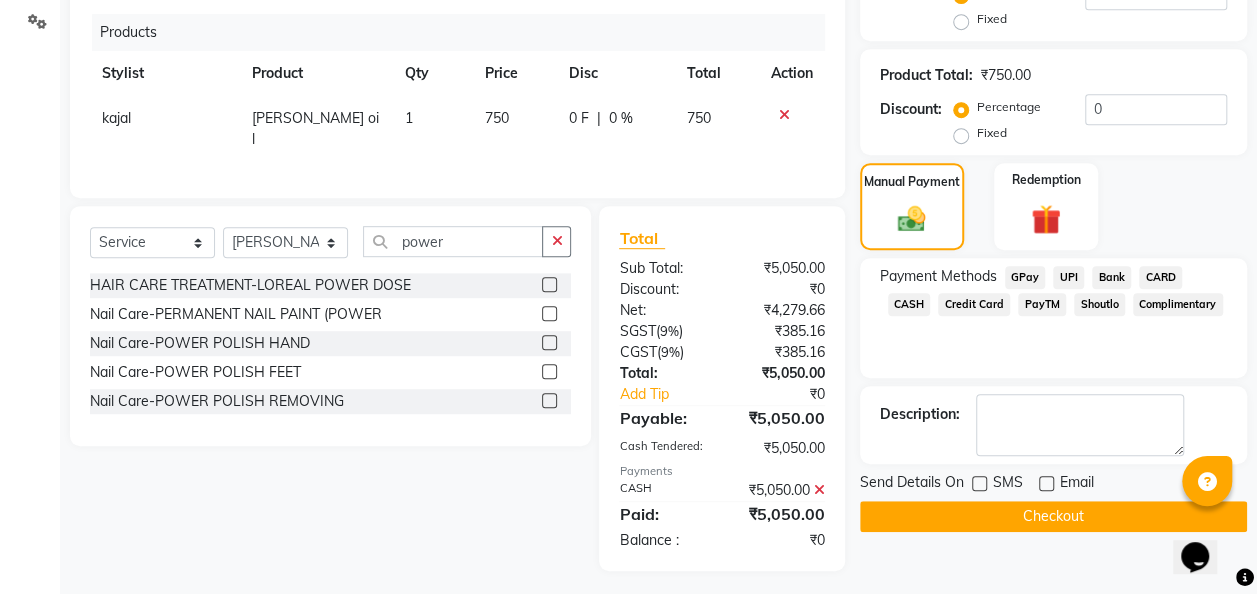 click on "Checkout" 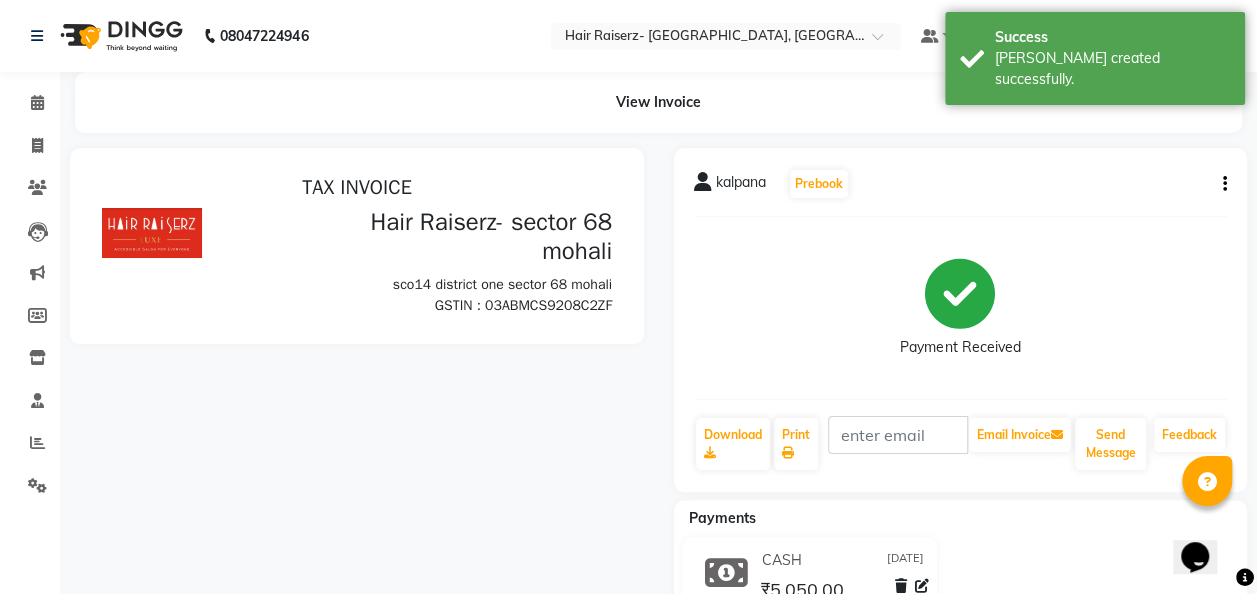 scroll, scrollTop: 0, scrollLeft: 0, axis: both 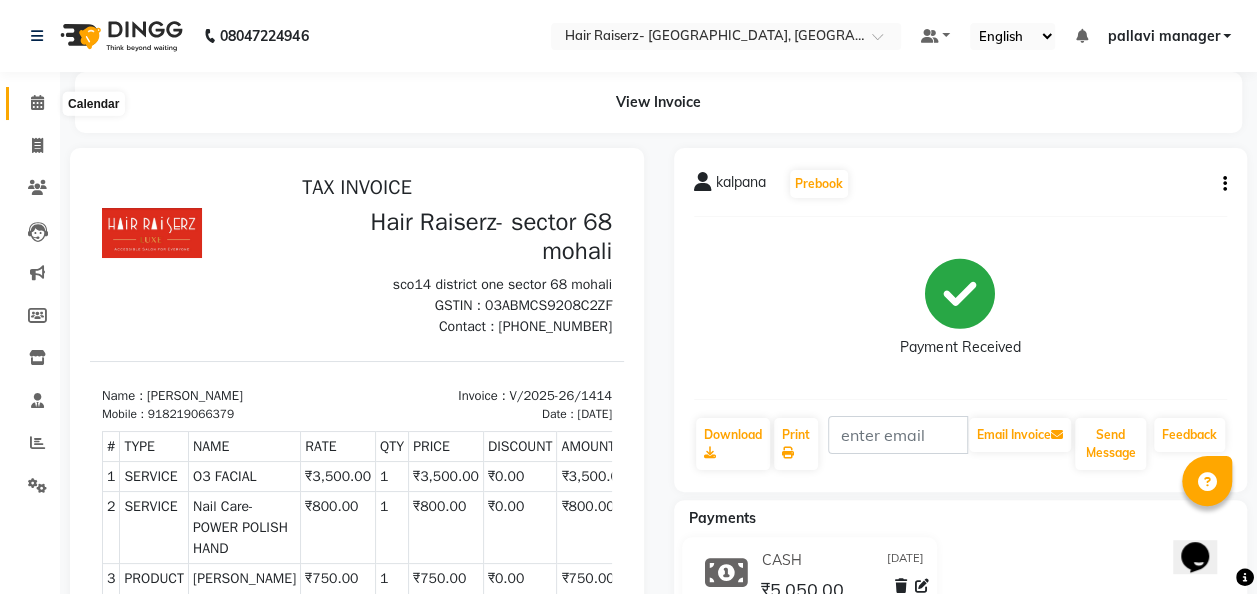 click 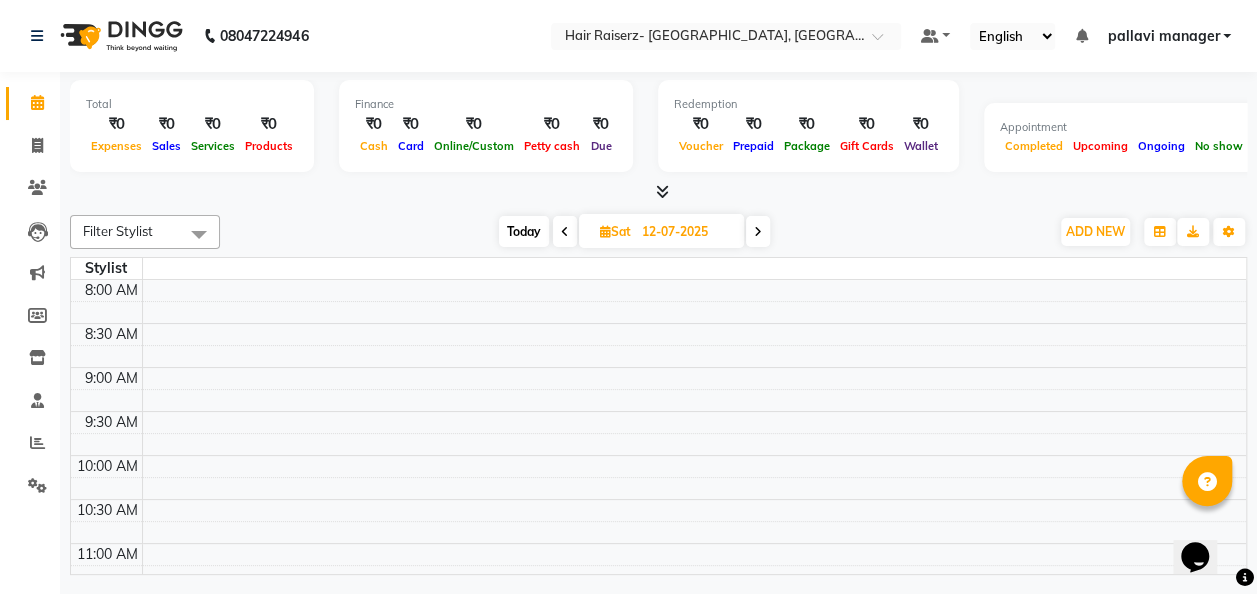 scroll, scrollTop: 834, scrollLeft: 0, axis: vertical 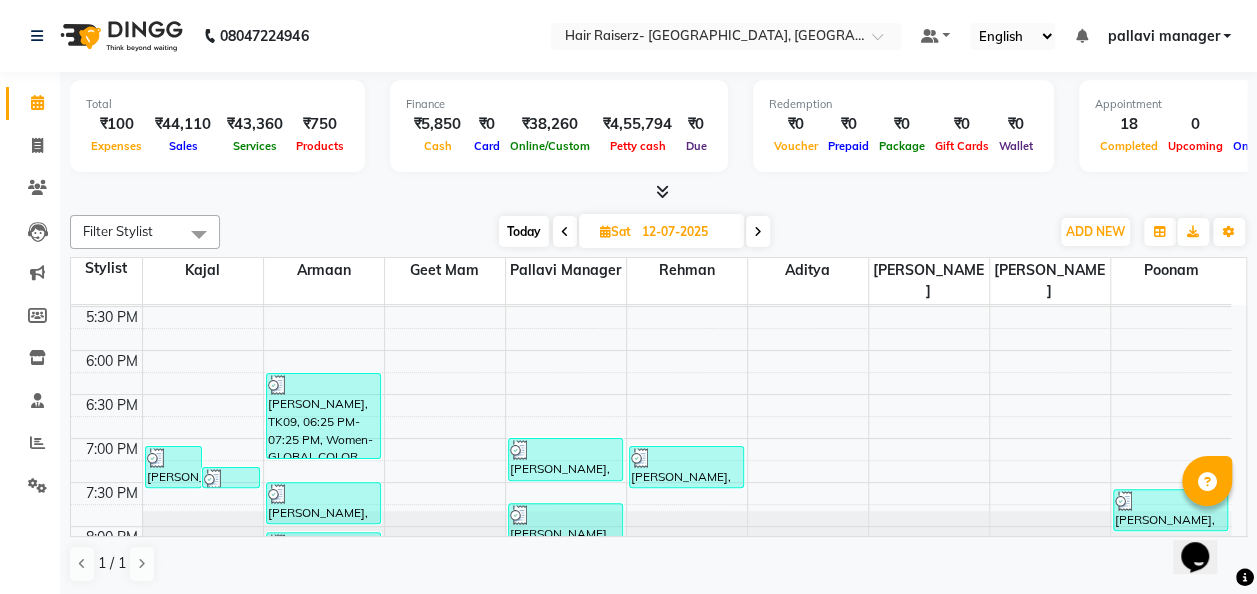click on "08047224946 Select Location × Hair Raiserz- Sector 68 Mohali, Mohali Default Panel My Panel English ENGLISH Español العربية मराठी हिंदी ગુજરાતી தமிழ் 中文 Notifications nothing to show pallavi manager Manage Profile Change Password Sign out  Version:3.15.4  ☀ Hair Raiserz- sector 68 mohali, mohali  Calendar  Invoice  Clients  Leads   Marketing  Members  Inventory  Staff  Reports  Settings Completed InProgress Upcoming Dropped Tentative Check-In Confirm Bookings Generate Report Segments Page Builder Total  ₹100  Expenses ₹44,110  Sales ₹43,360  Services ₹750  Products Finance  ₹5,850  Cash ₹0  Card ₹38,260  Online/Custom ₹4,55,794 Petty cash ₹0 Due  Redemption  ₹0 Voucher ₹0 Prepaid ₹0 Package ₹0  Gift Cards ₹0  Wallet  Appointment  18 Completed 0 Upcoming 0 Ongoing 0 No show  Other sales  ₹0  Packages ₹0  Memberships ₹0  Vouchers ₹0  Prepaids ₹0  Gift Cards Filter Stylist Select All aditya amita Armaan 9" at bounding box center (628, 297) 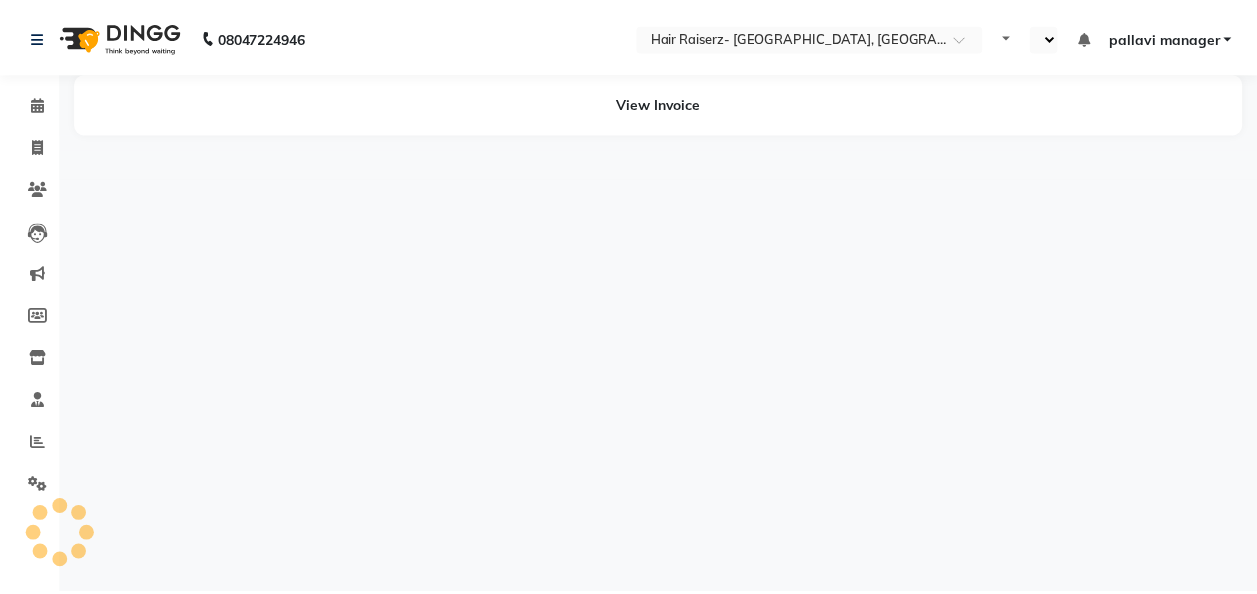 scroll, scrollTop: 0, scrollLeft: 0, axis: both 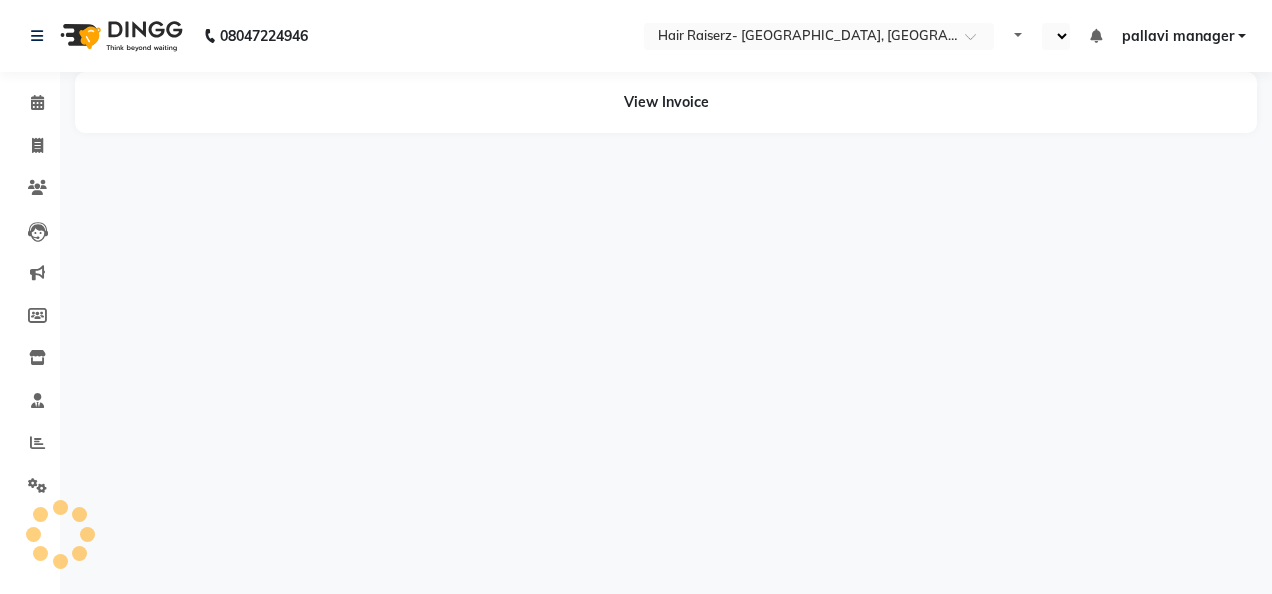 select on "en" 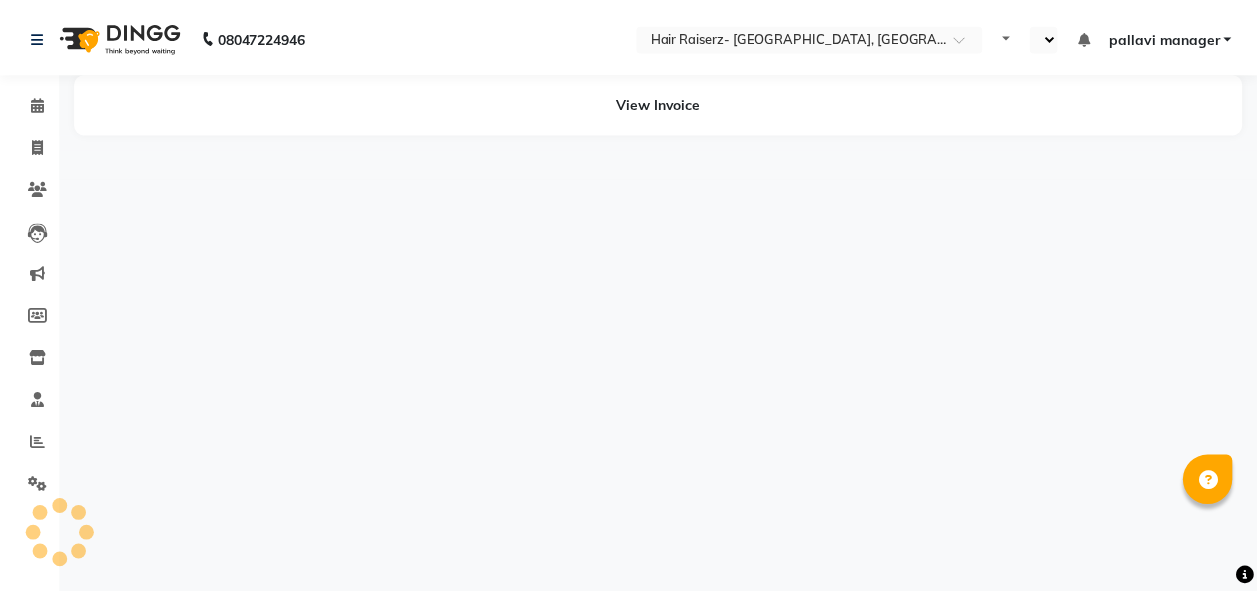 scroll, scrollTop: 0, scrollLeft: 0, axis: both 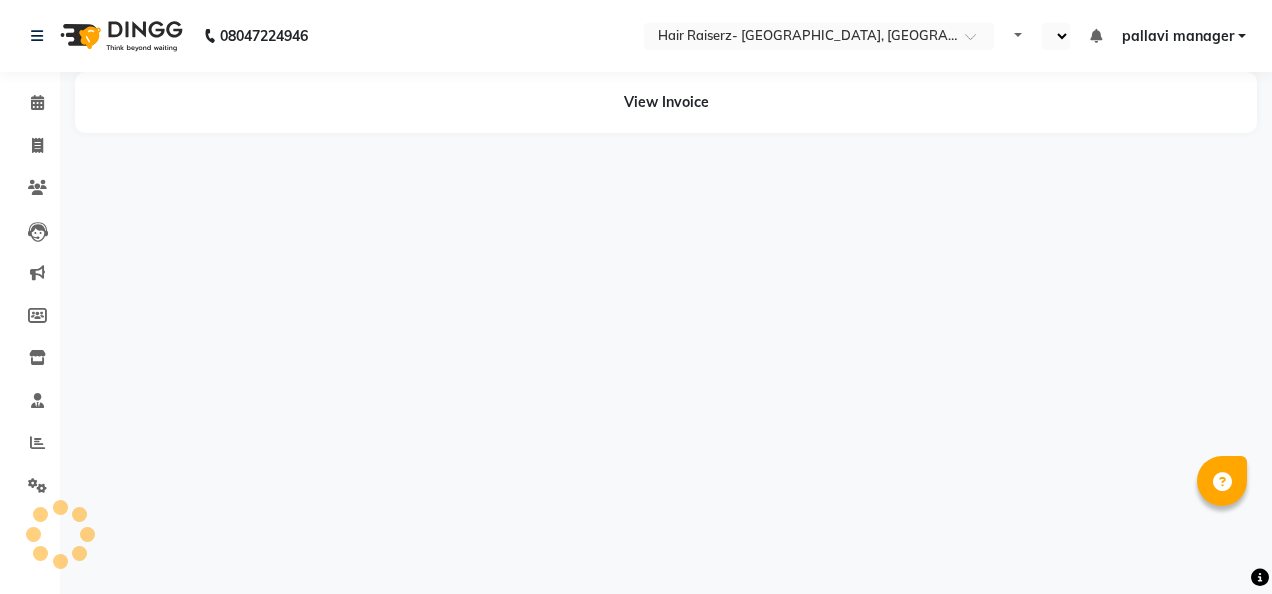 select on "en" 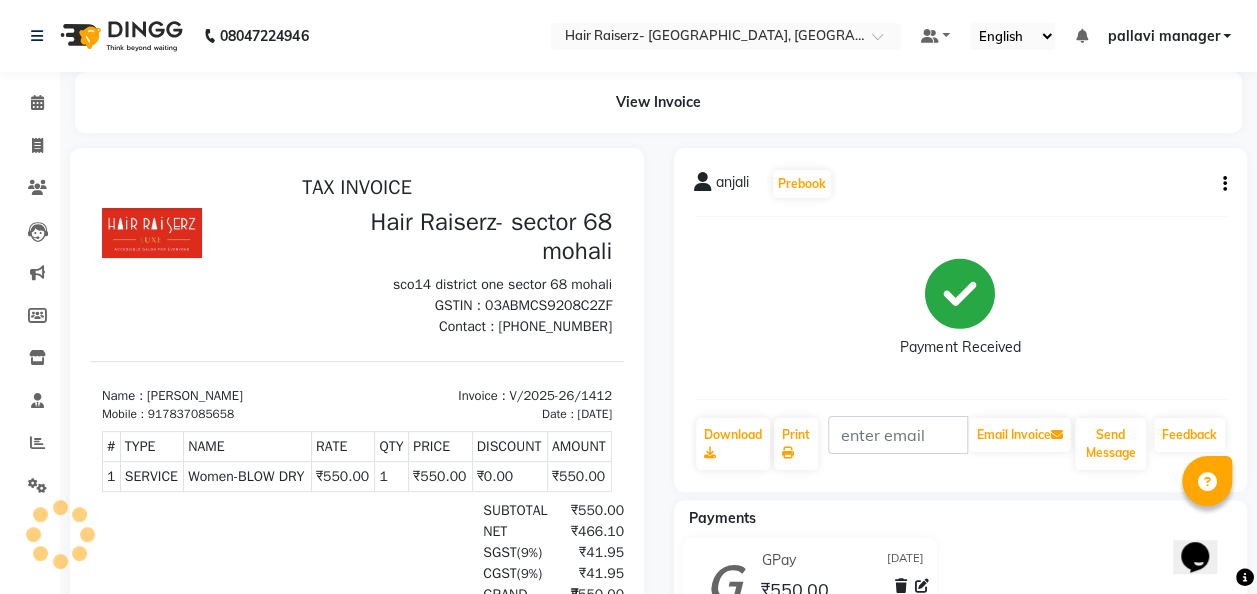 scroll, scrollTop: 0, scrollLeft: 0, axis: both 